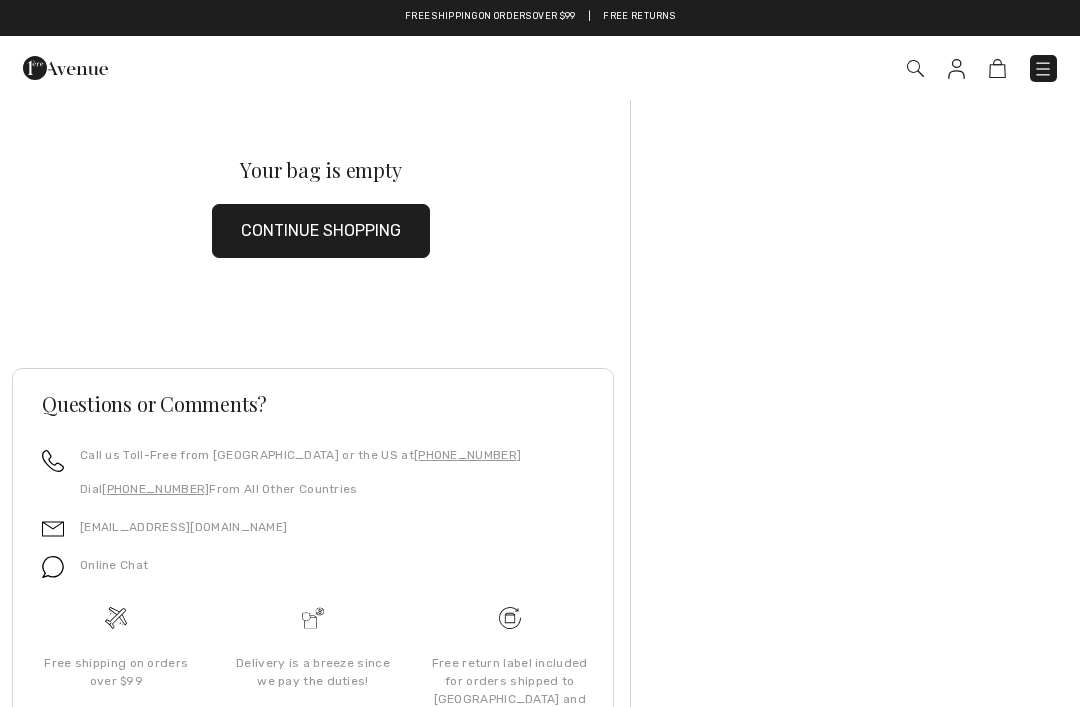 scroll, scrollTop: 0, scrollLeft: 0, axis: both 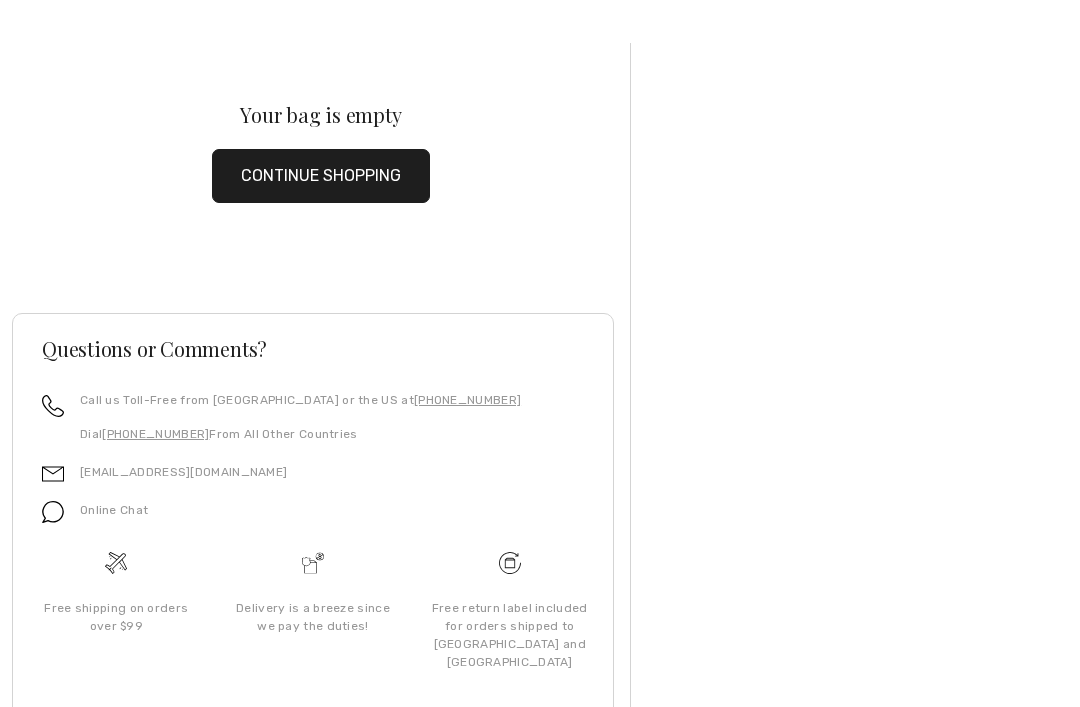 click on "CONTINUE SHOPPING" at bounding box center [321, 176] 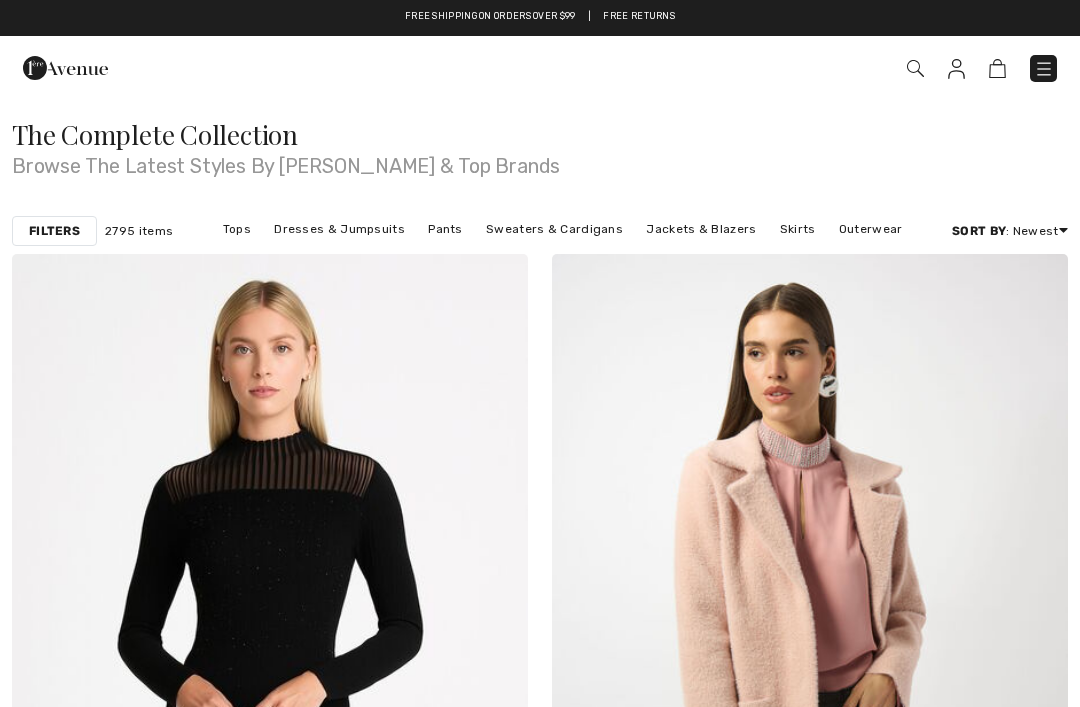 scroll, scrollTop: 0, scrollLeft: 0, axis: both 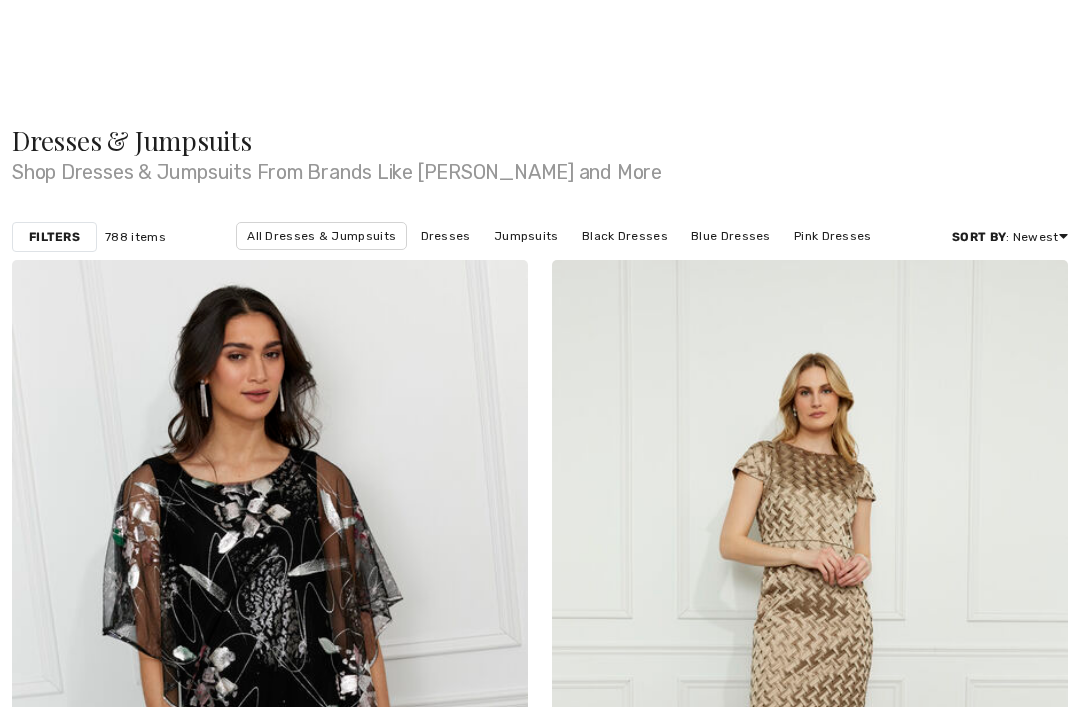 checkbox on "true" 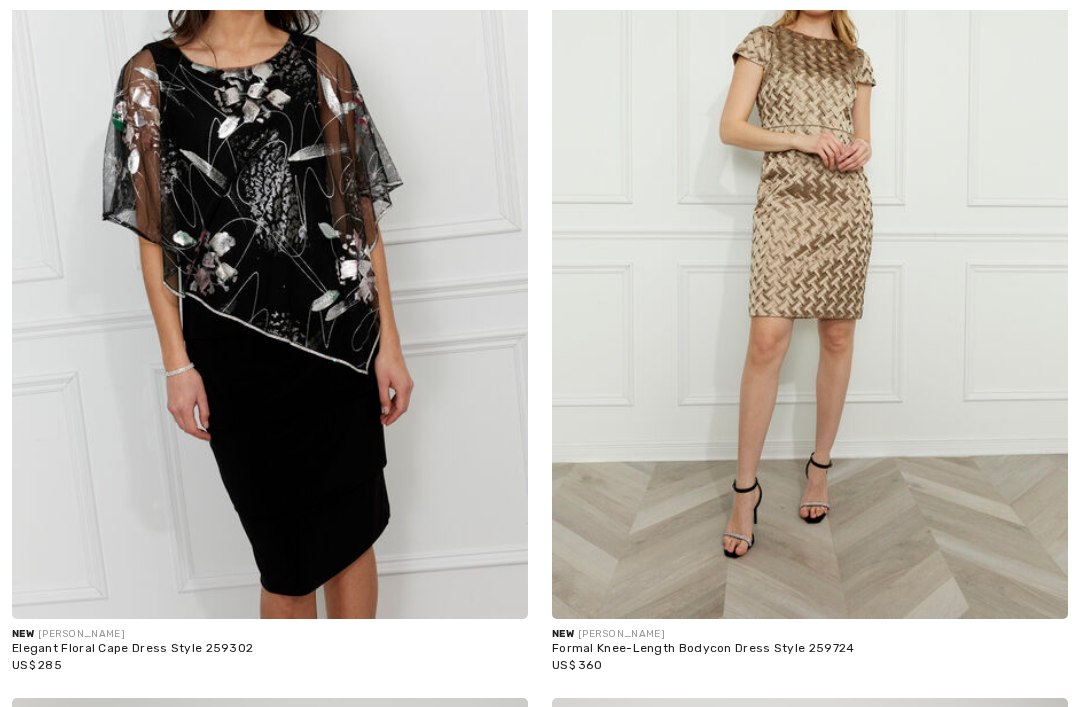 scroll, scrollTop: 0, scrollLeft: 0, axis: both 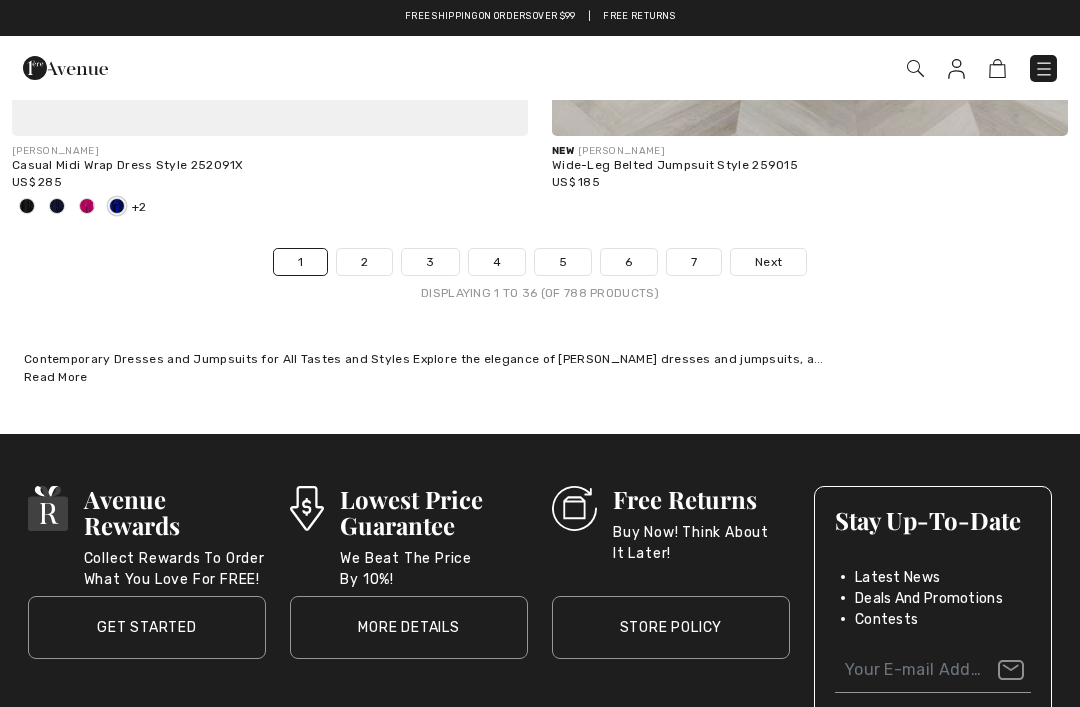 click on "Next" at bounding box center (768, 262) 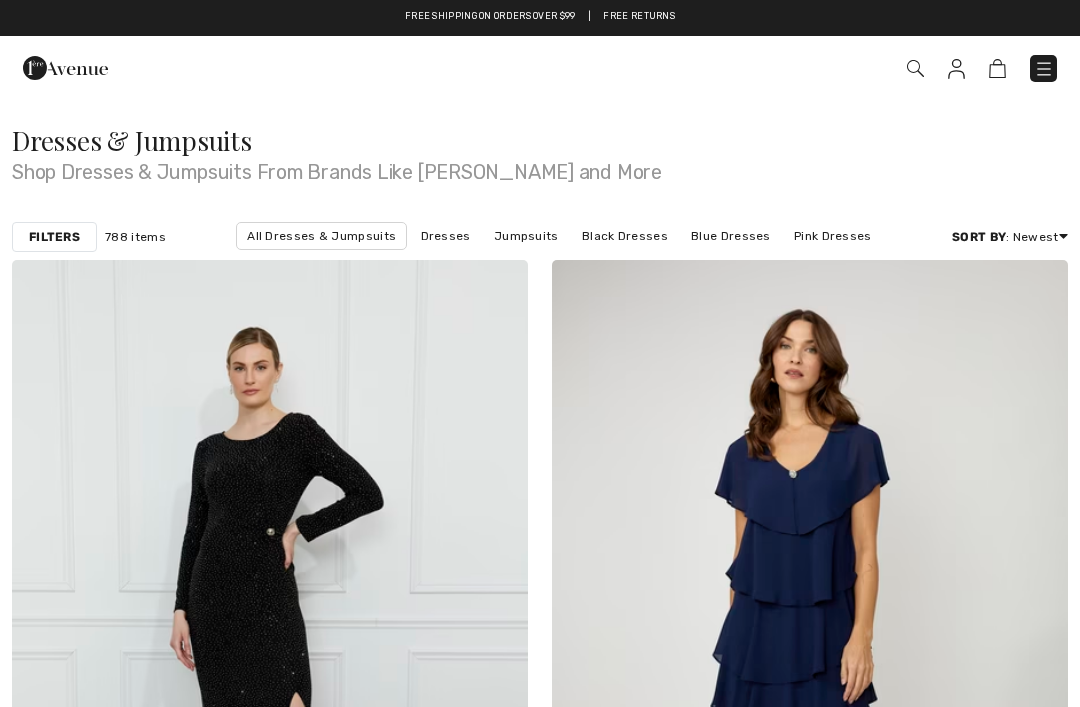 checkbox on "true" 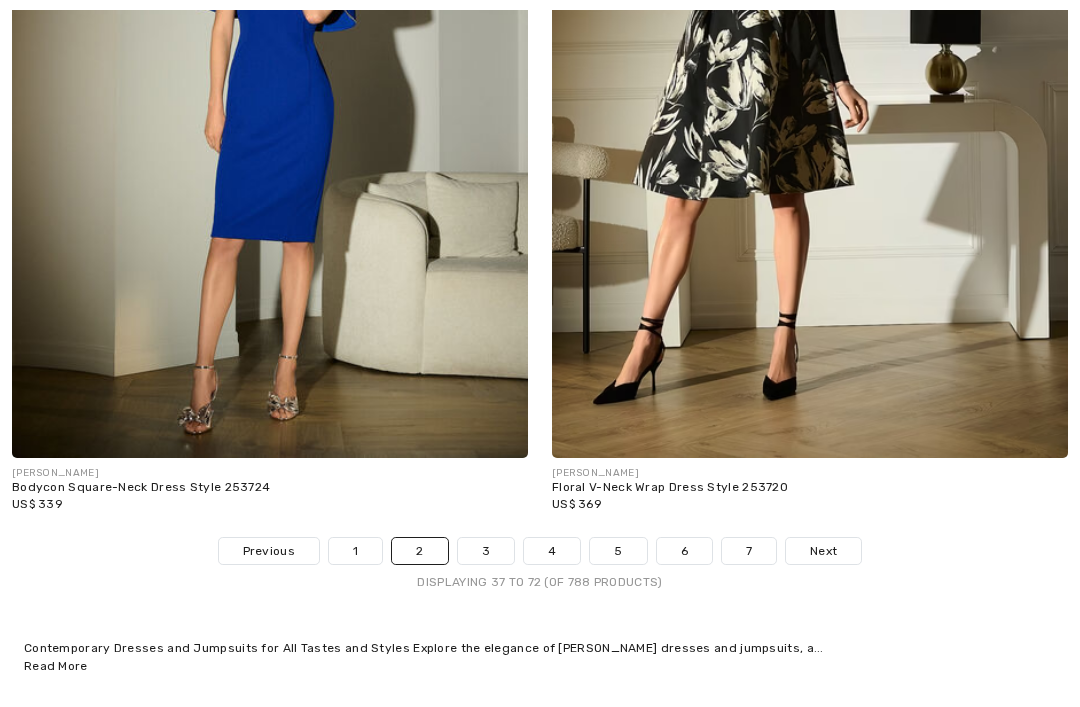 scroll, scrollTop: 15728, scrollLeft: 0, axis: vertical 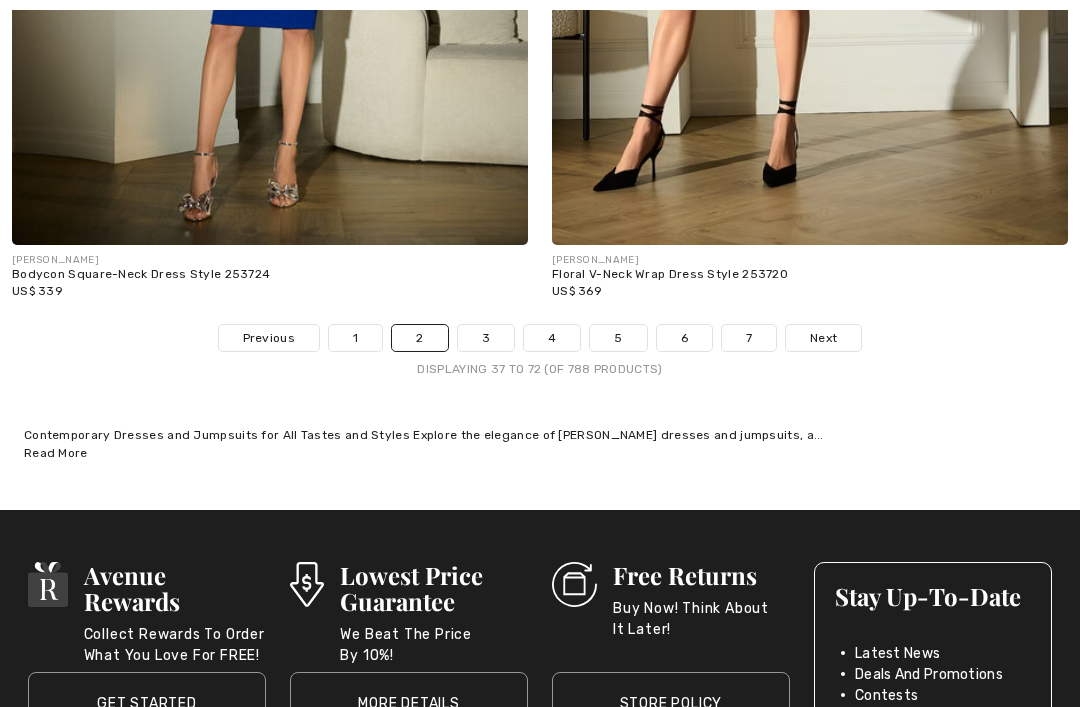 click on "Next" at bounding box center (823, 338) 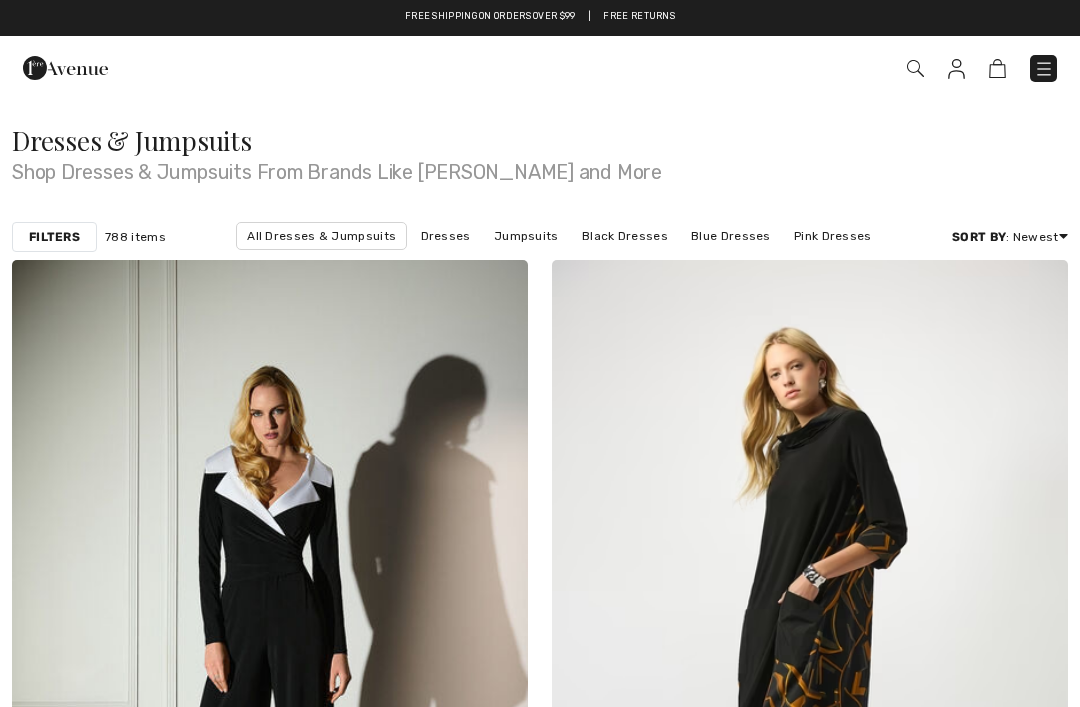 checkbox on "true" 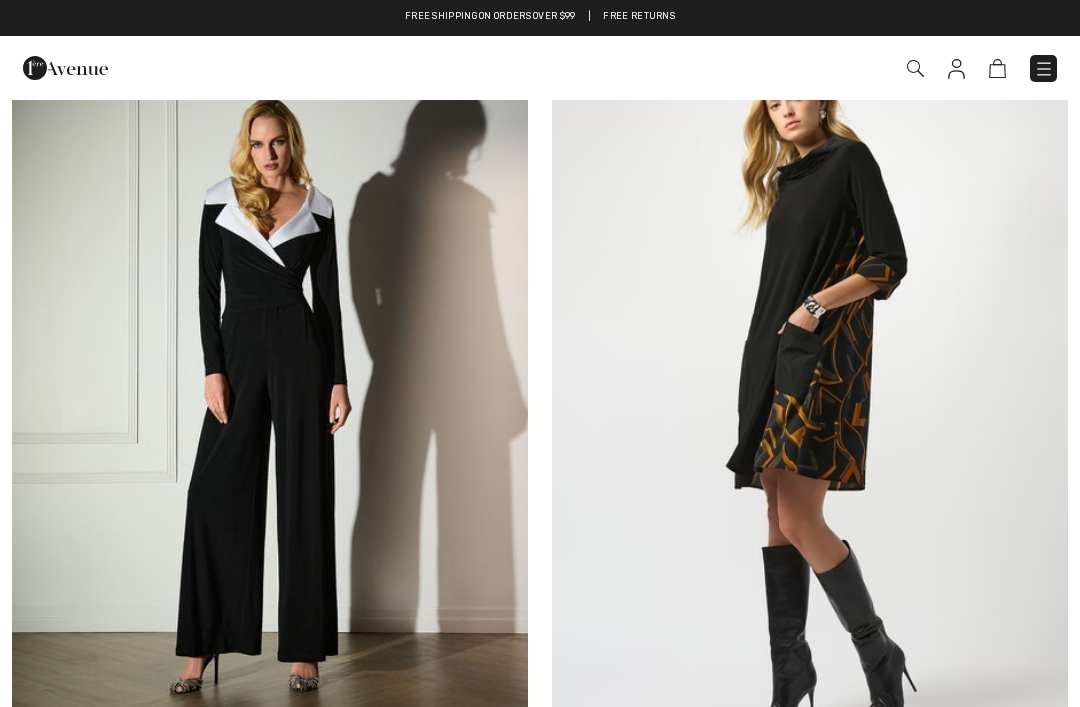 scroll, scrollTop: 0, scrollLeft: 0, axis: both 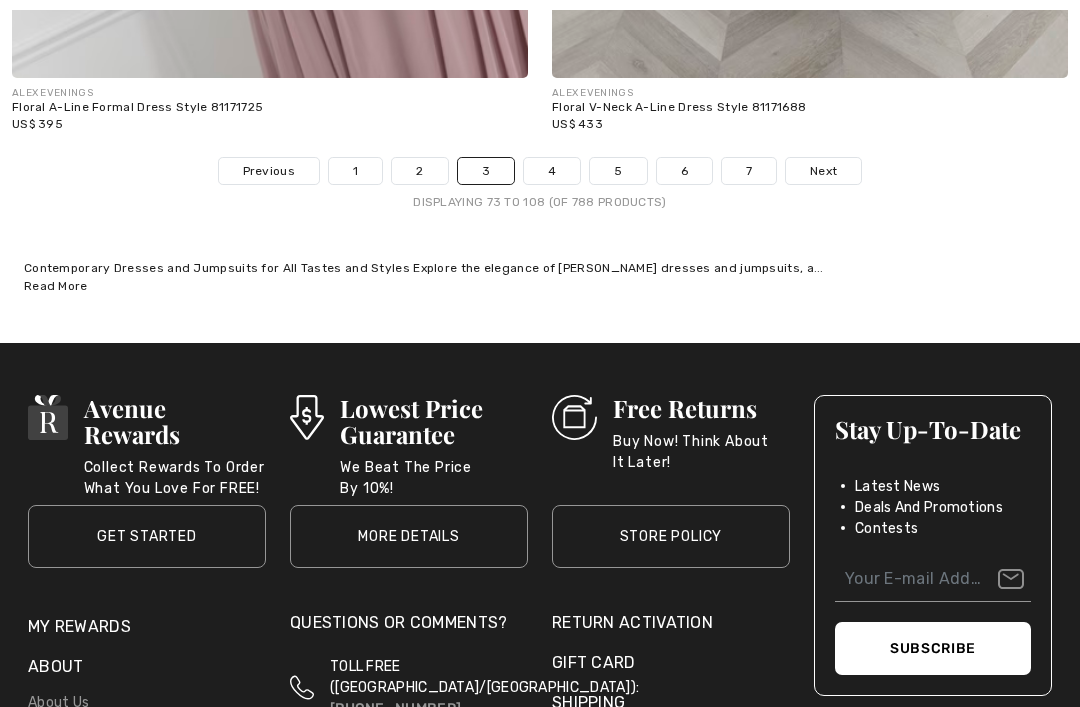 click on "Next" at bounding box center (823, 172) 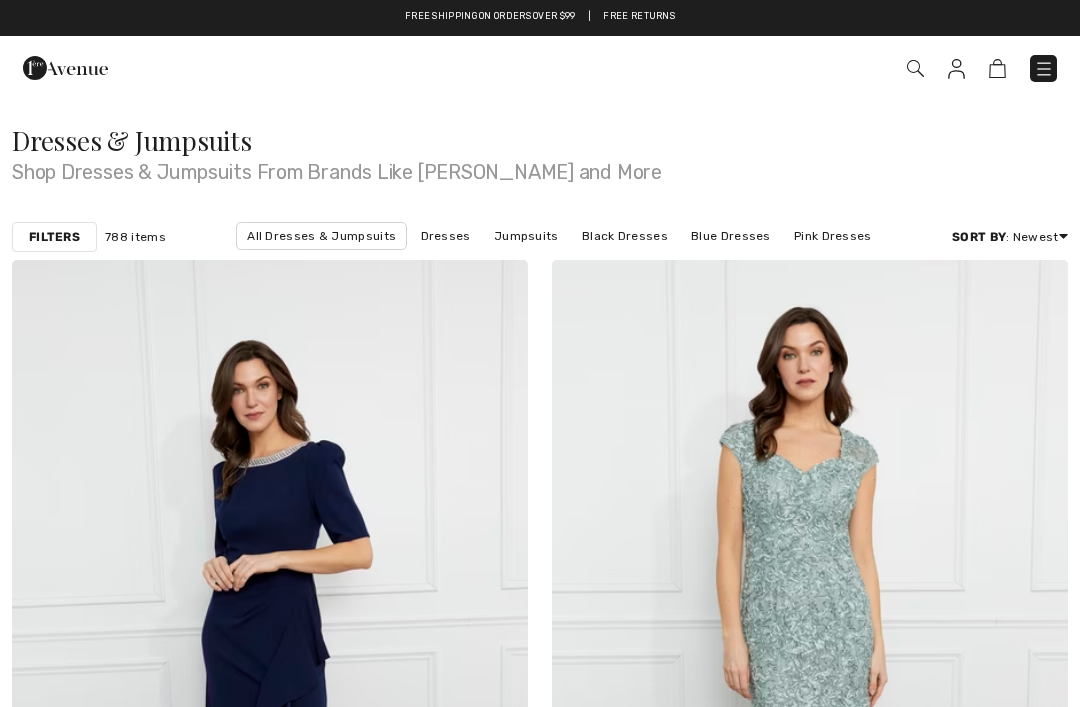 checkbox on "true" 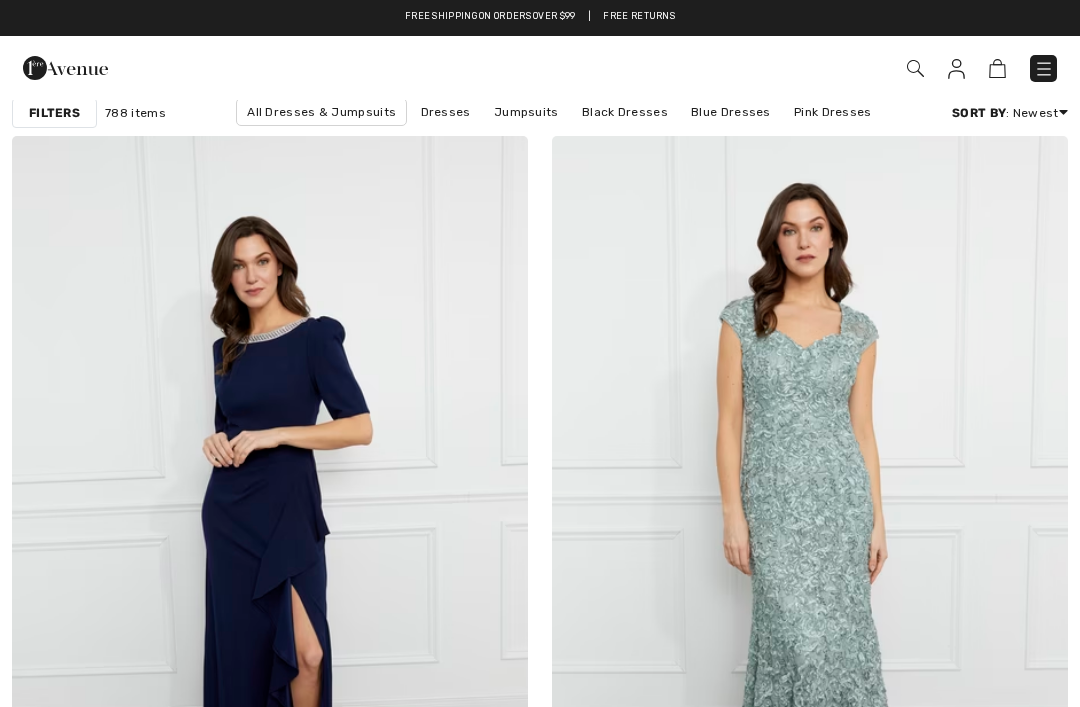 scroll, scrollTop: 0, scrollLeft: 0, axis: both 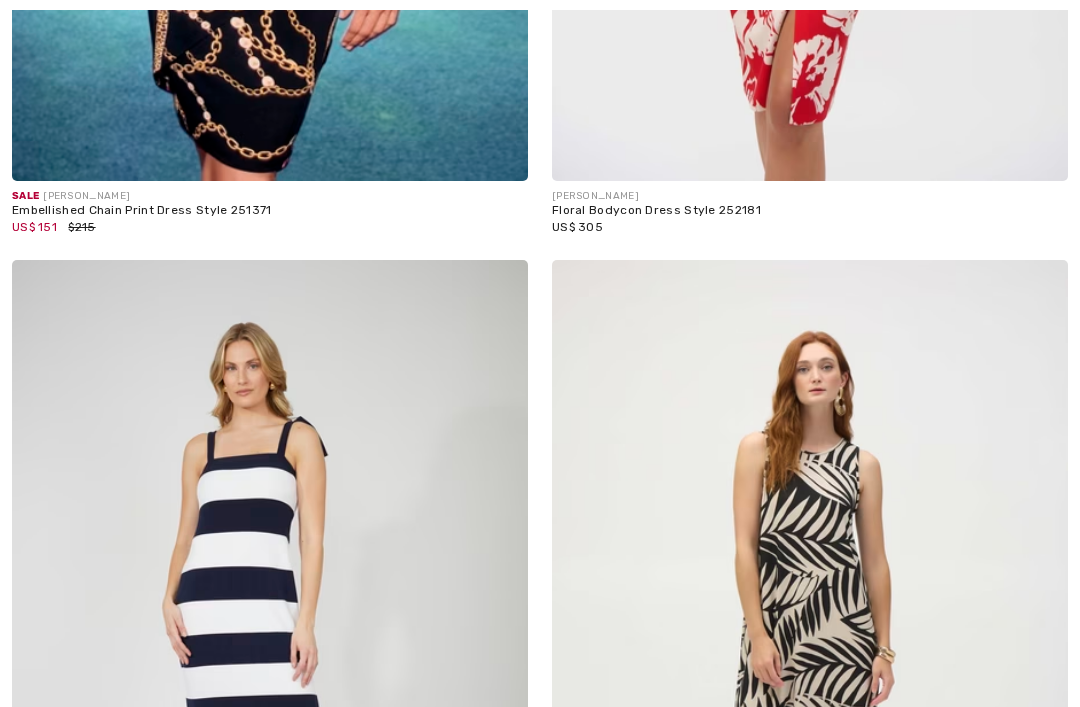 click on "US$ 305" at bounding box center (577, 227) 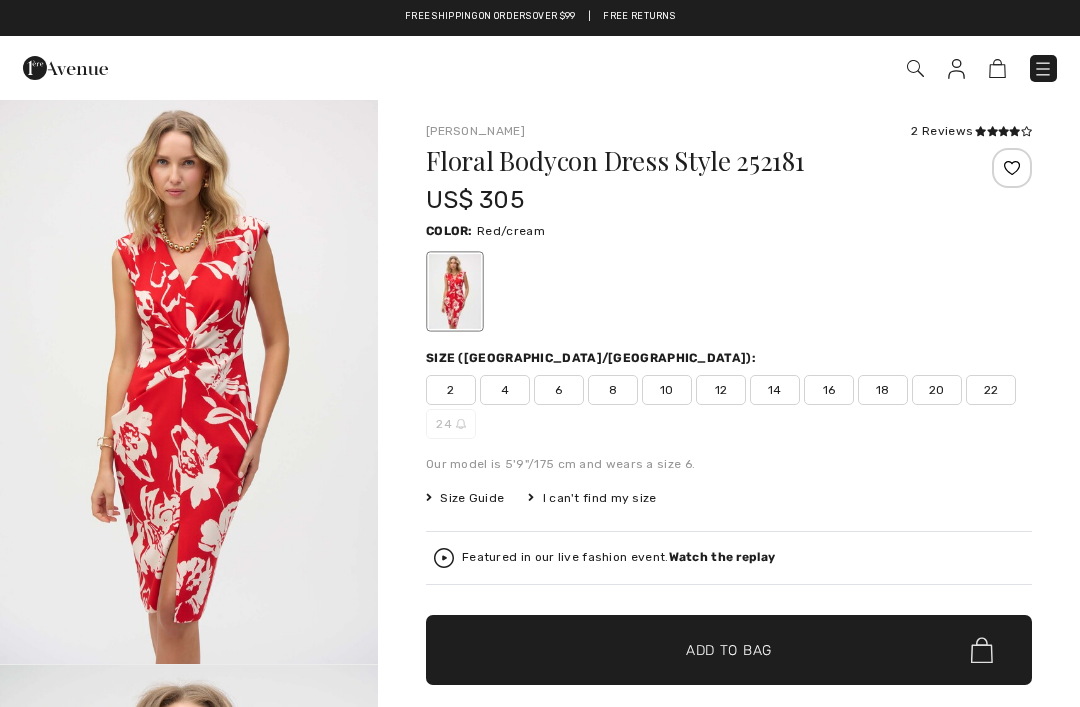 scroll, scrollTop: 0, scrollLeft: 0, axis: both 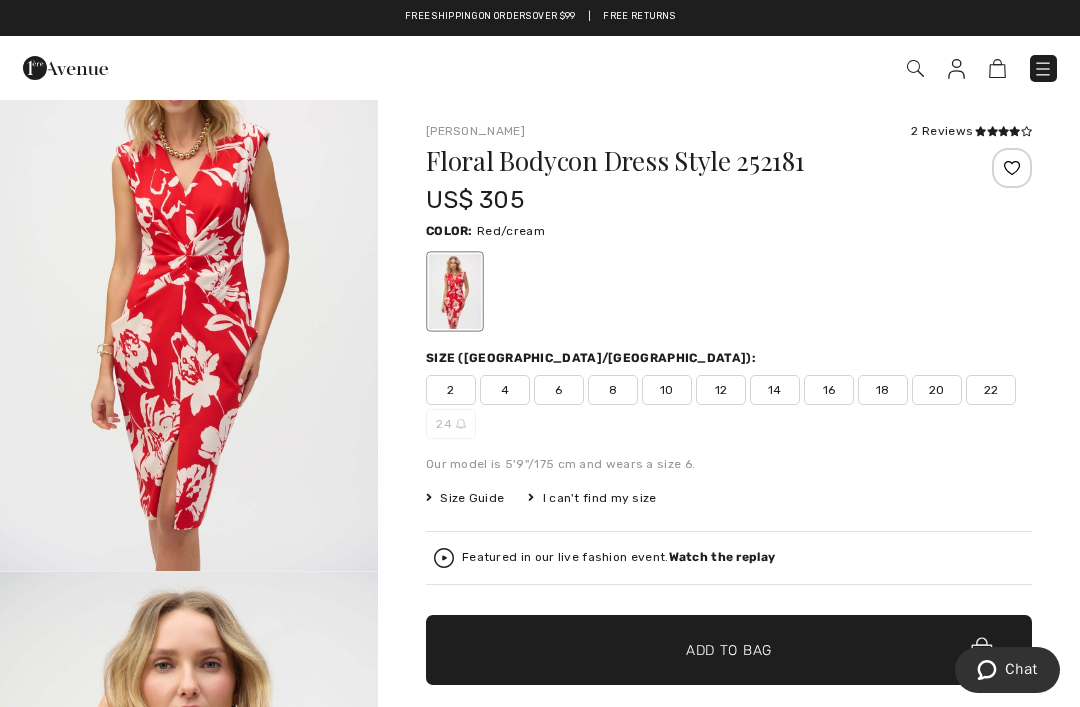 click on "6" at bounding box center (559, 390) 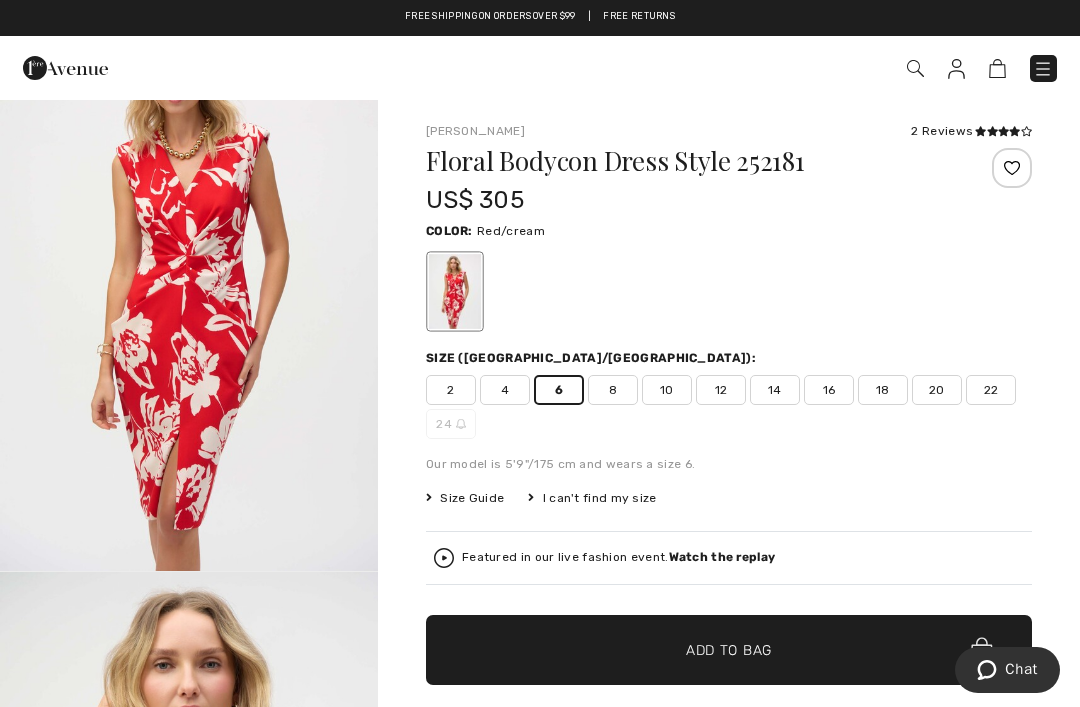 click on "✔ Added to Bag
Add to Bag" at bounding box center (729, 650) 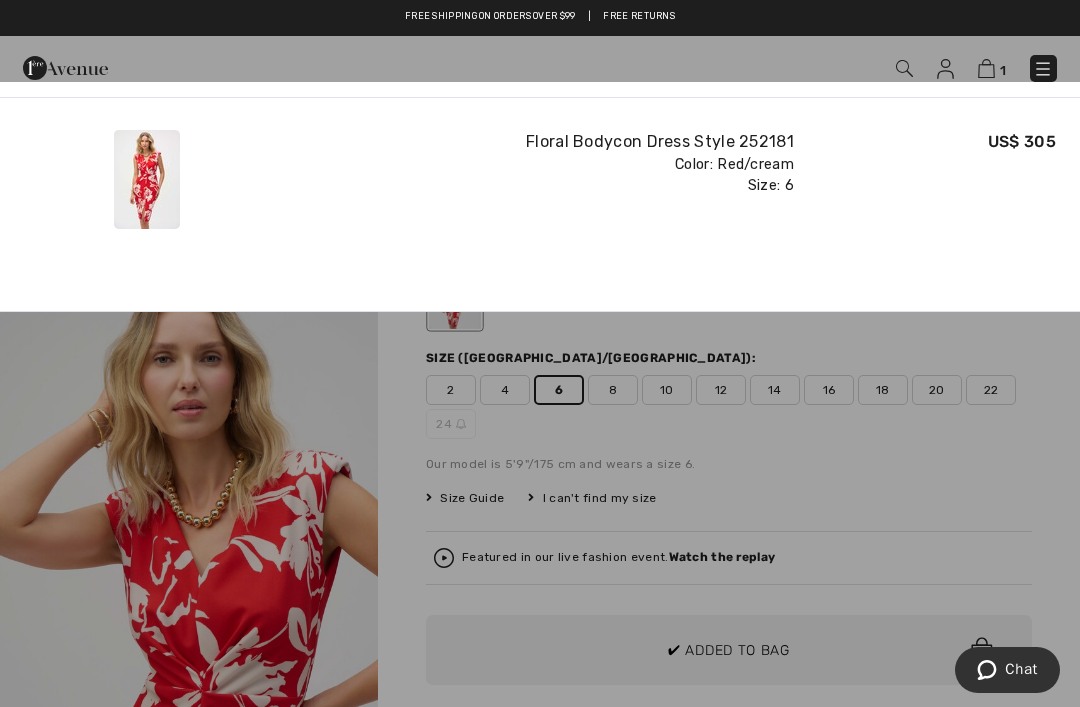 scroll, scrollTop: 494, scrollLeft: 0, axis: vertical 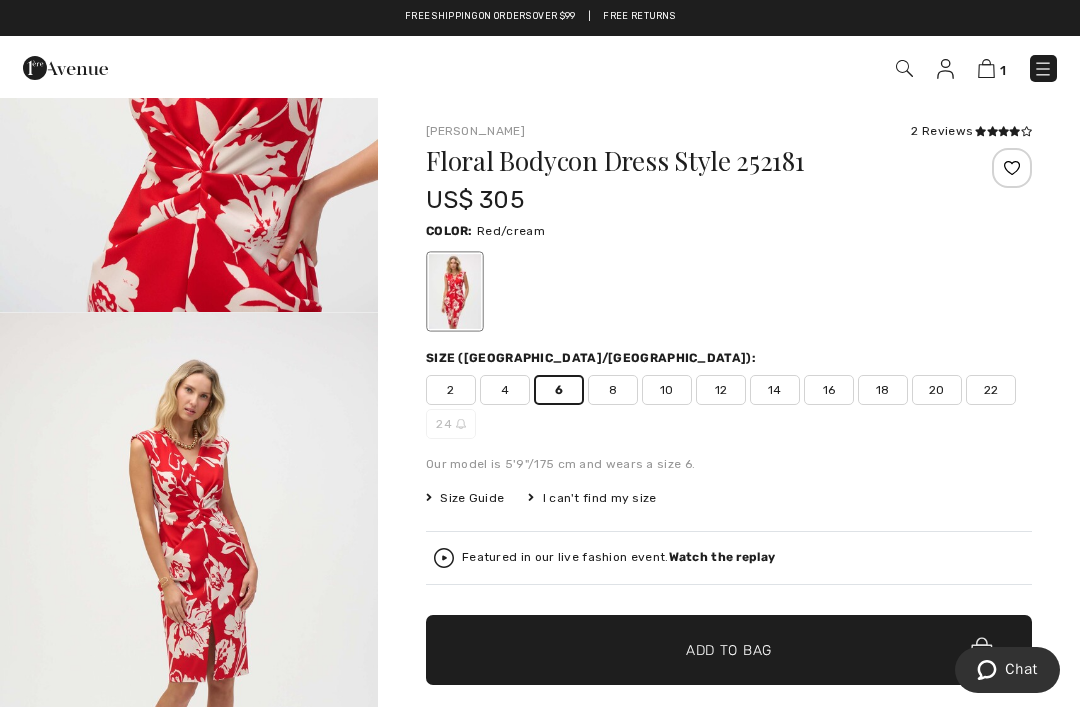 click at bounding box center (189, 596) 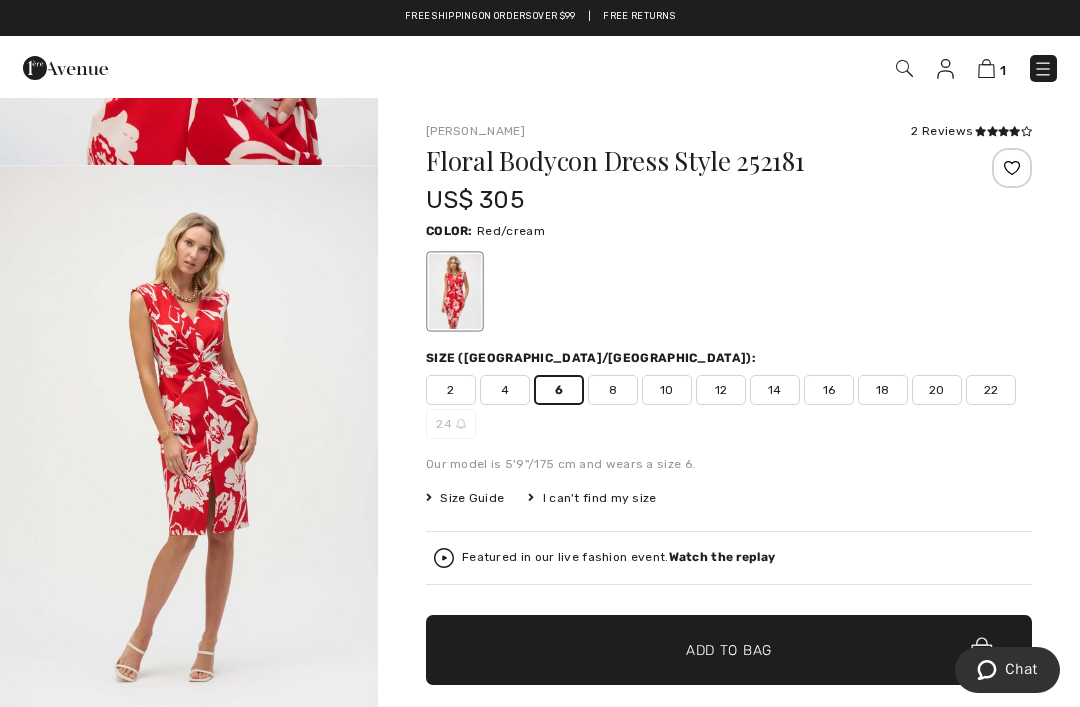 scroll, scrollTop: 1066, scrollLeft: 0, axis: vertical 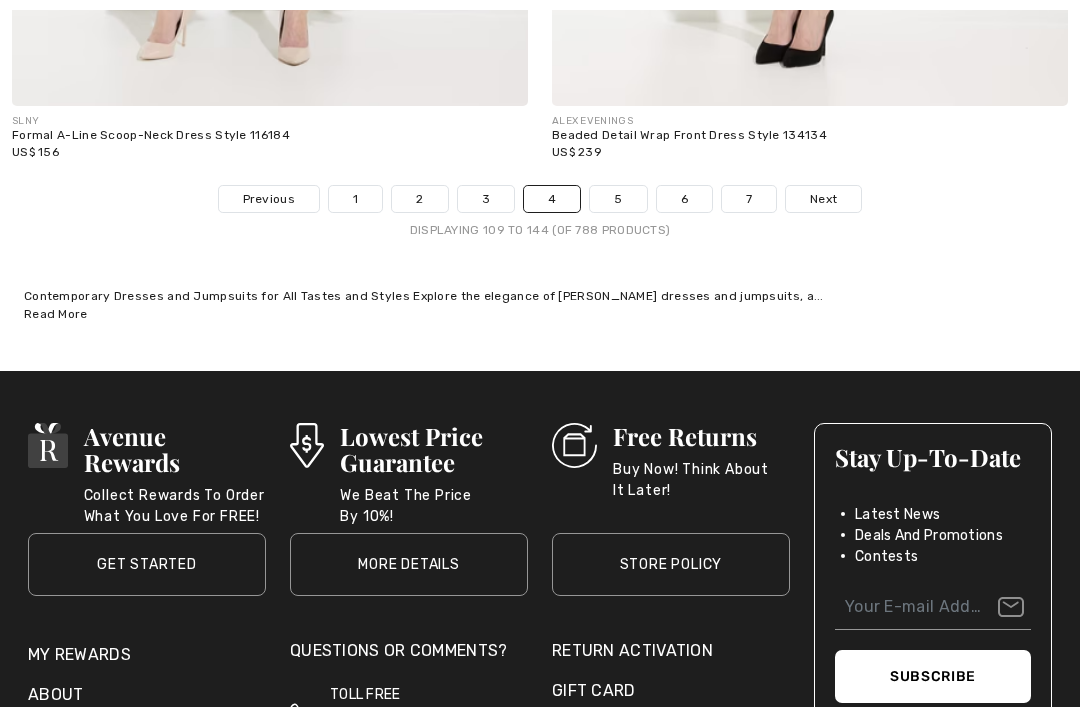 click on "Next" at bounding box center [823, 200] 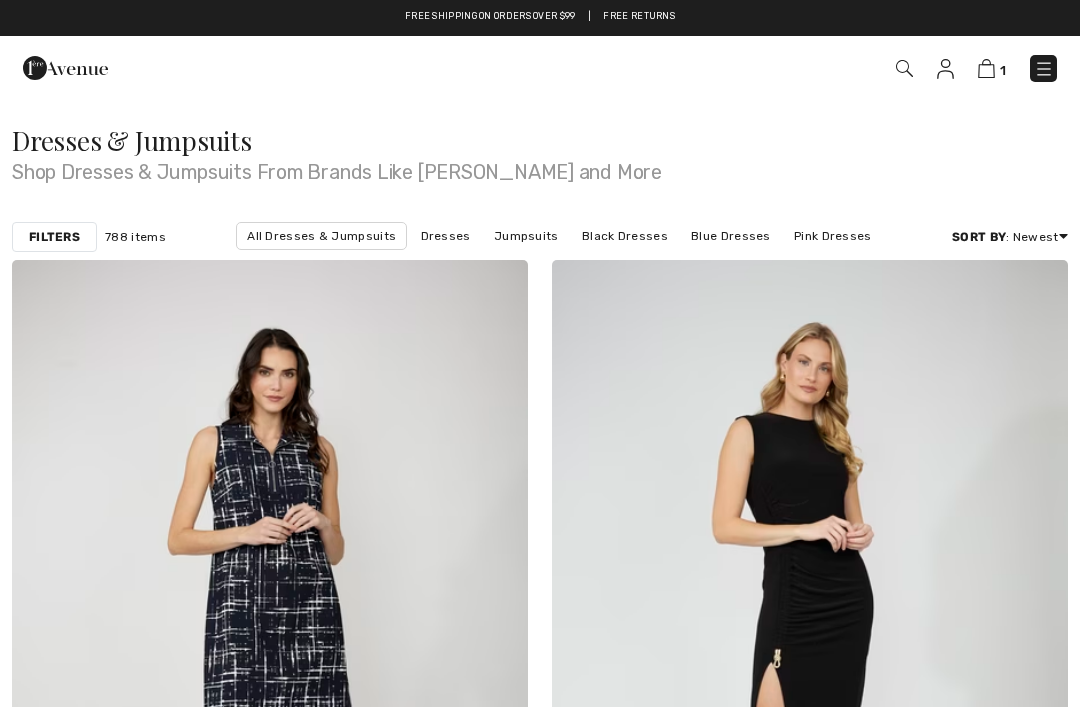checkbox on "true" 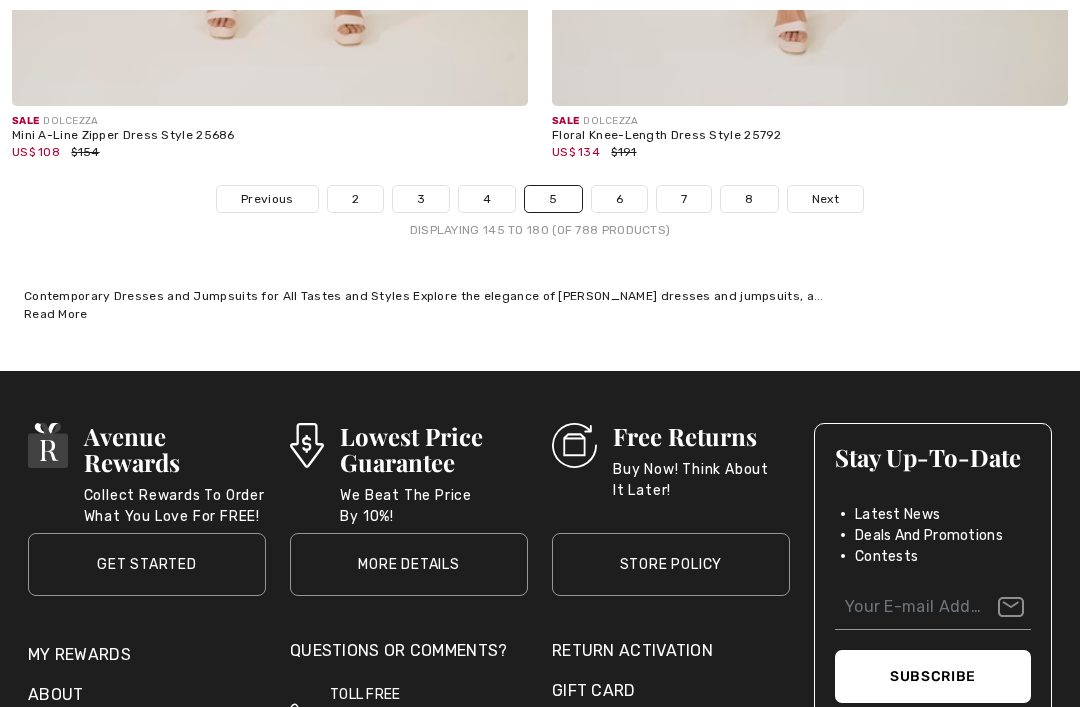 scroll, scrollTop: 15867, scrollLeft: 0, axis: vertical 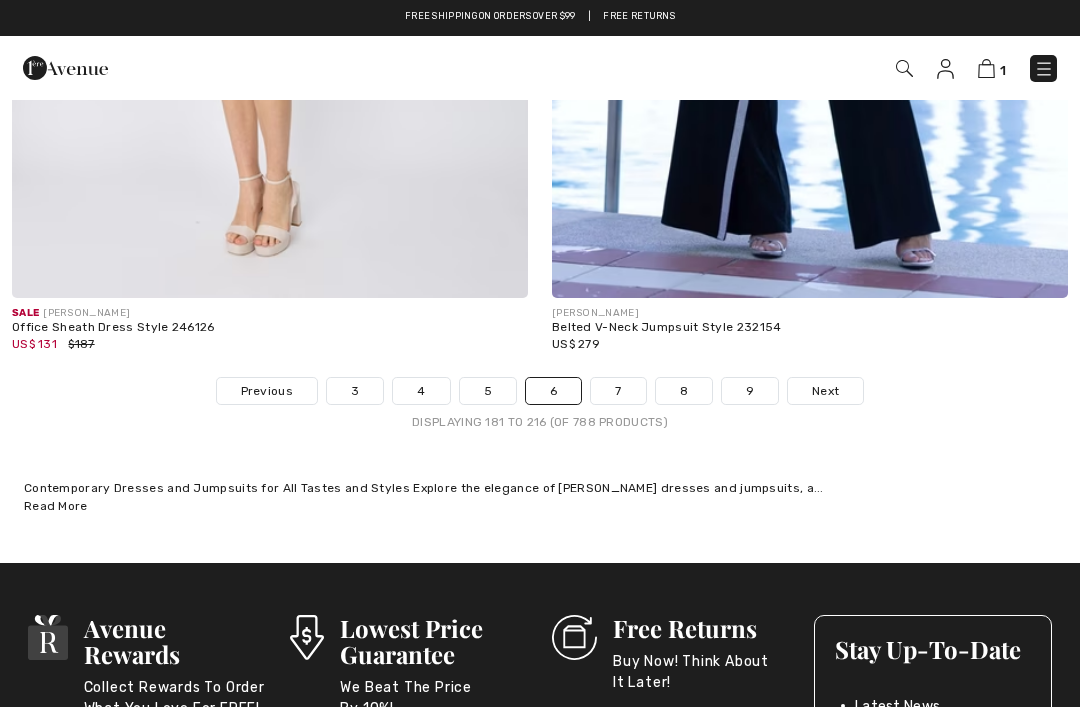click on "Previous" at bounding box center [267, 391] 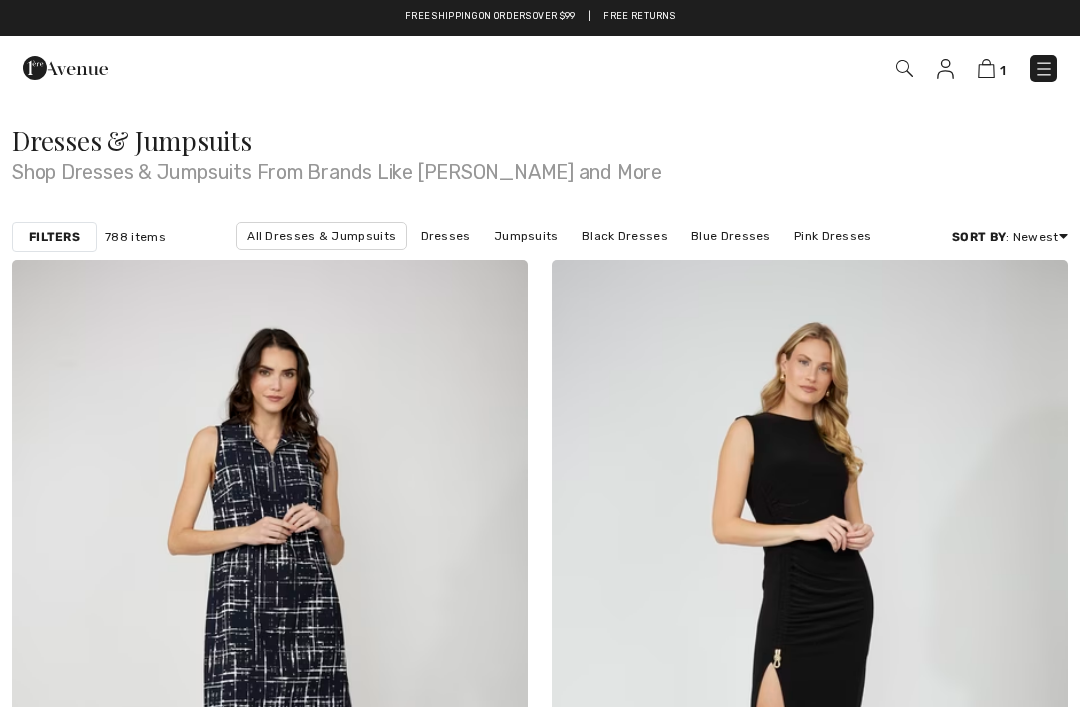 checkbox on "true" 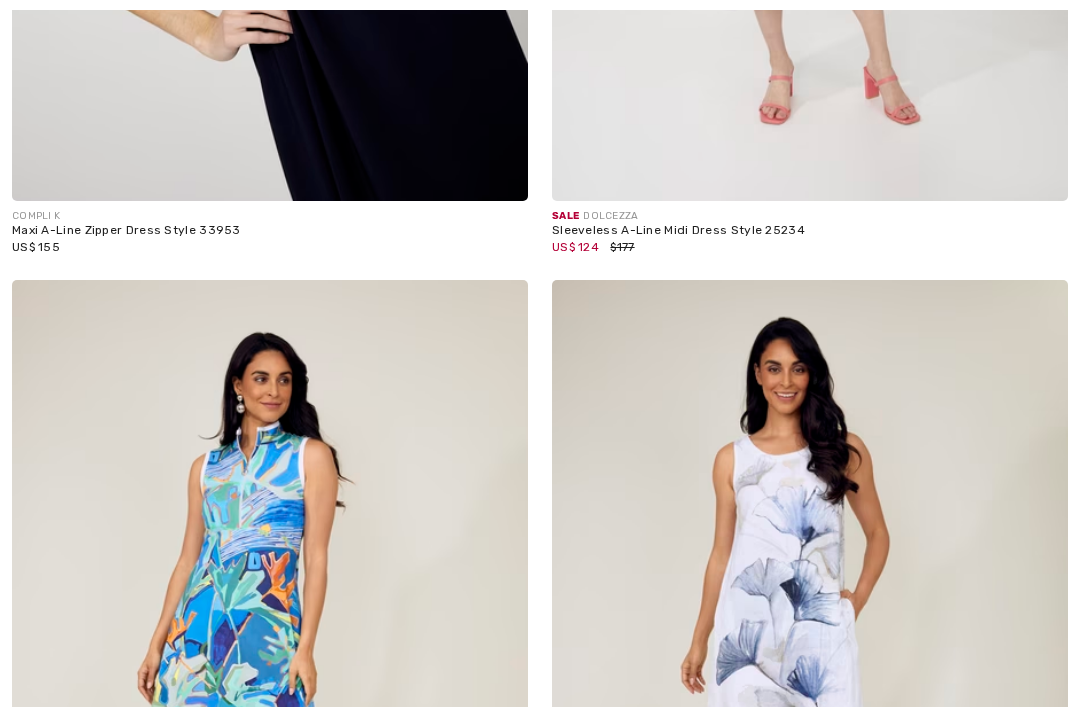 scroll, scrollTop: 15378, scrollLeft: 0, axis: vertical 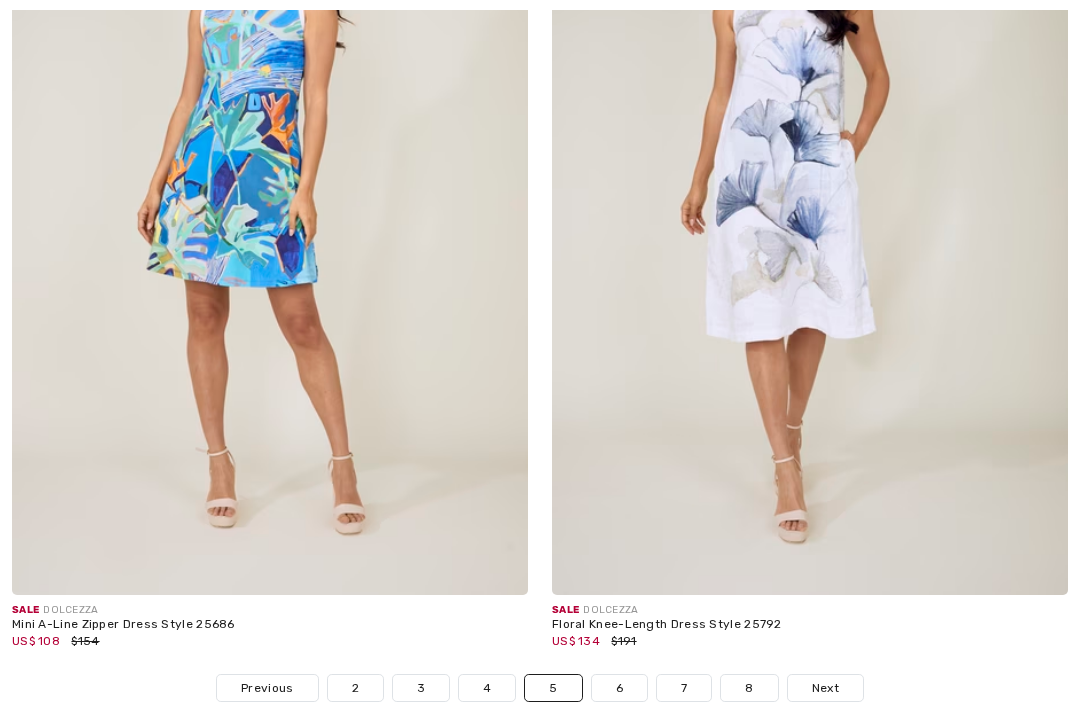 click on "2" at bounding box center (355, 688) 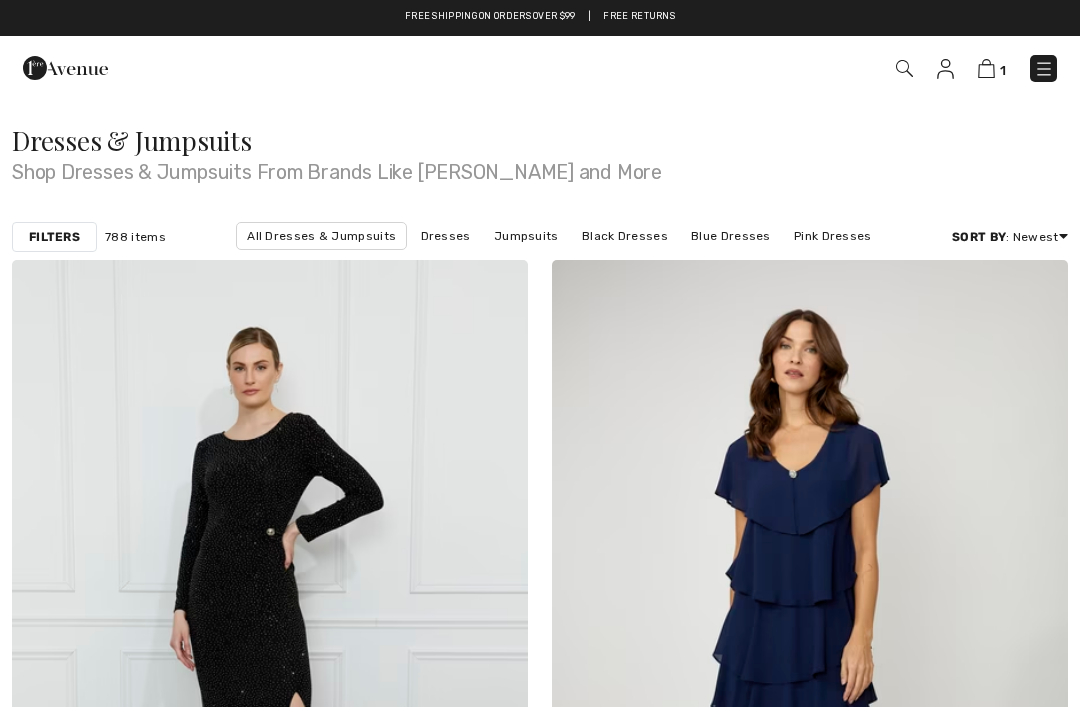 scroll, scrollTop: 0, scrollLeft: 0, axis: both 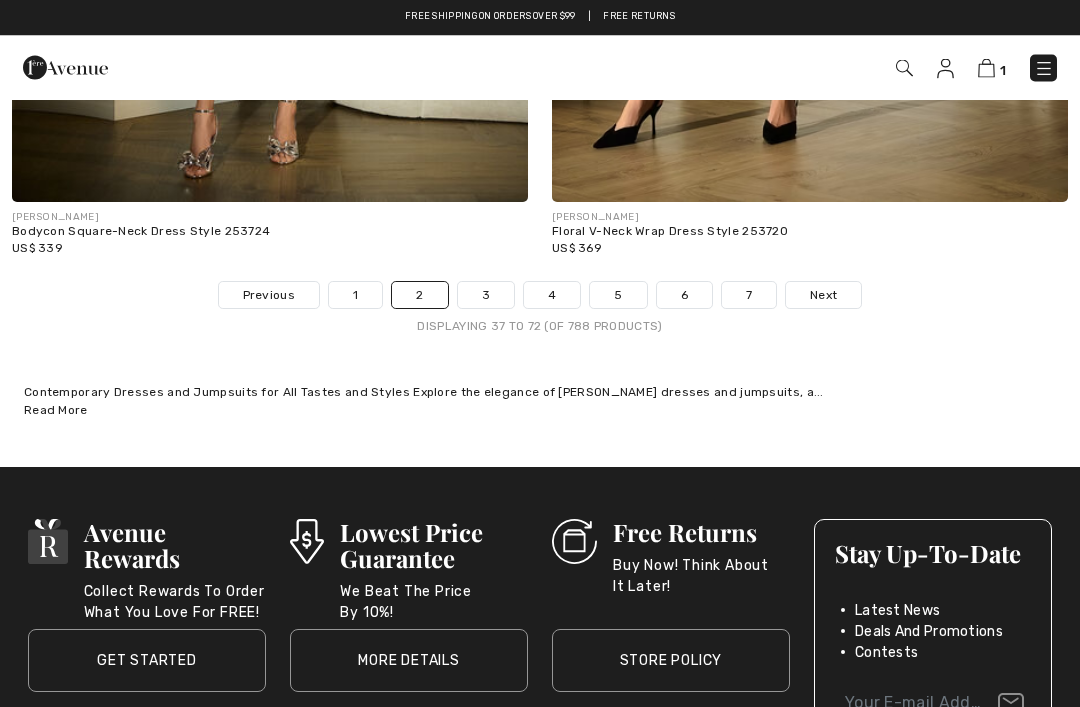 click on "1" at bounding box center [355, 296] 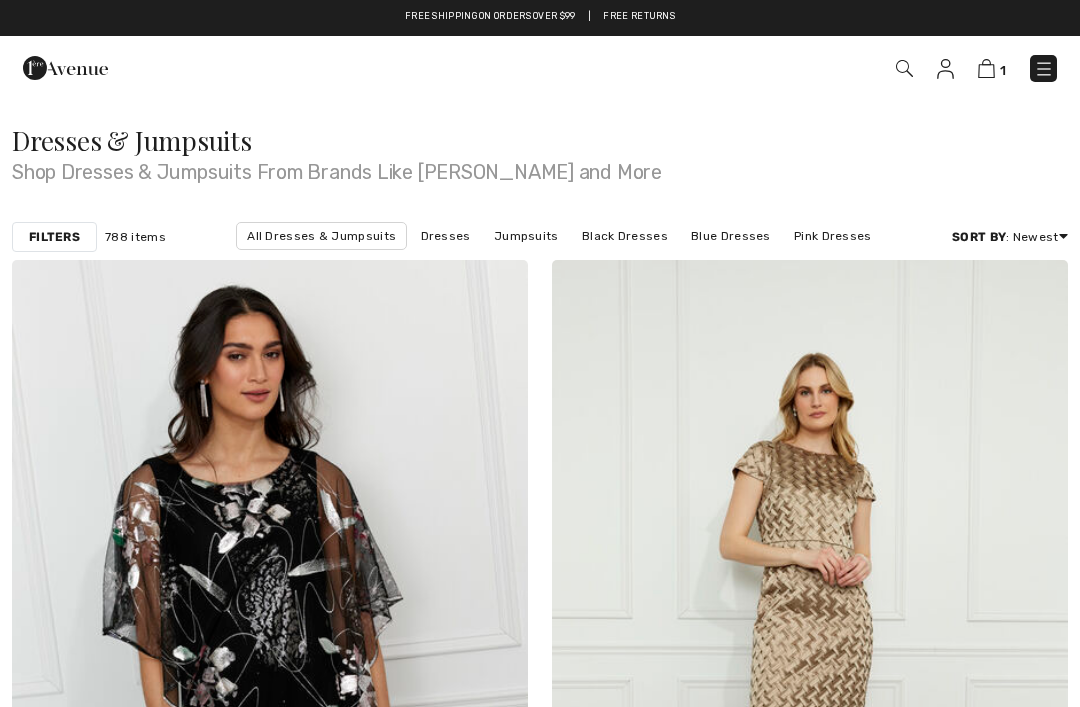 scroll, scrollTop: 0, scrollLeft: 0, axis: both 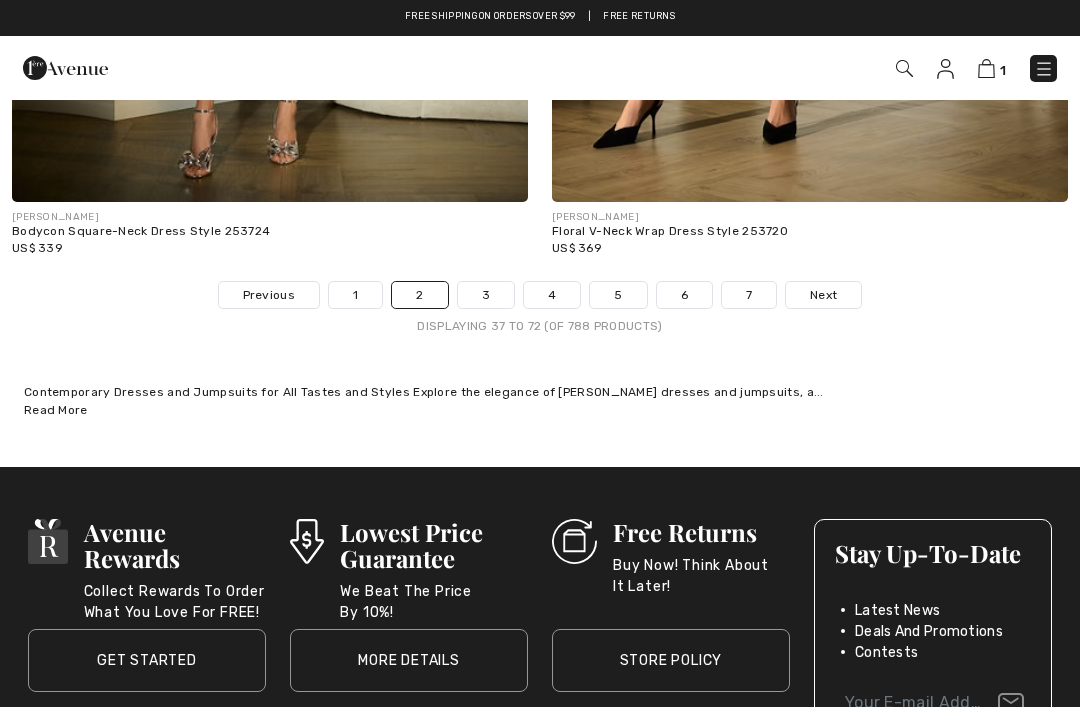 checkbox on "true" 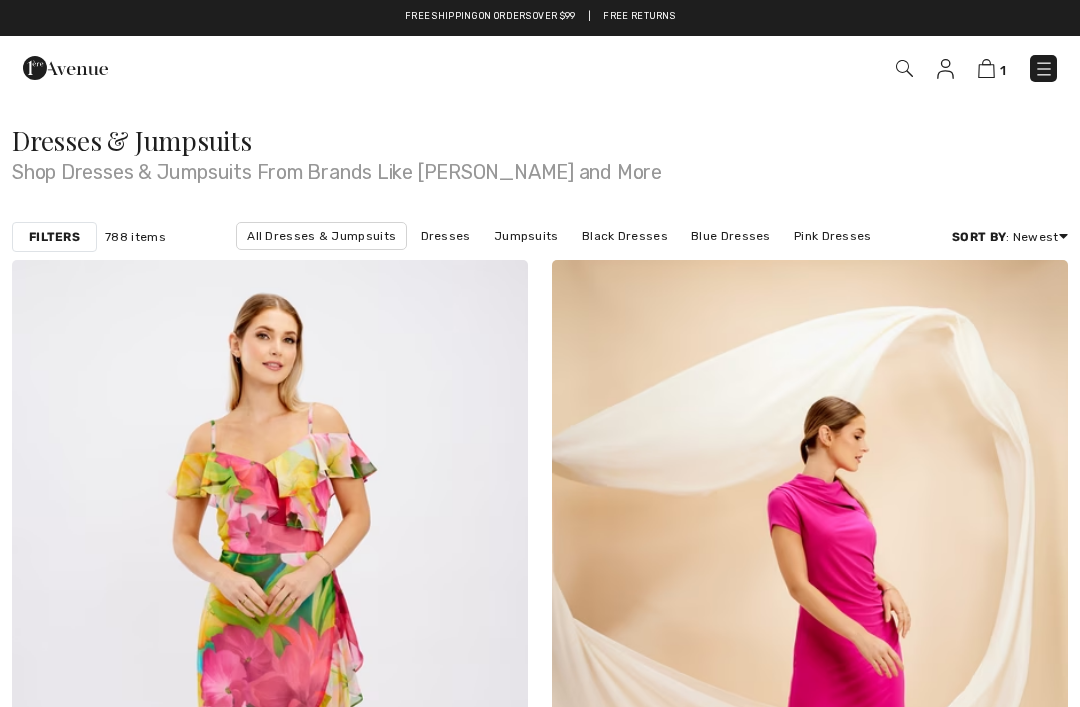 checkbox on "true" 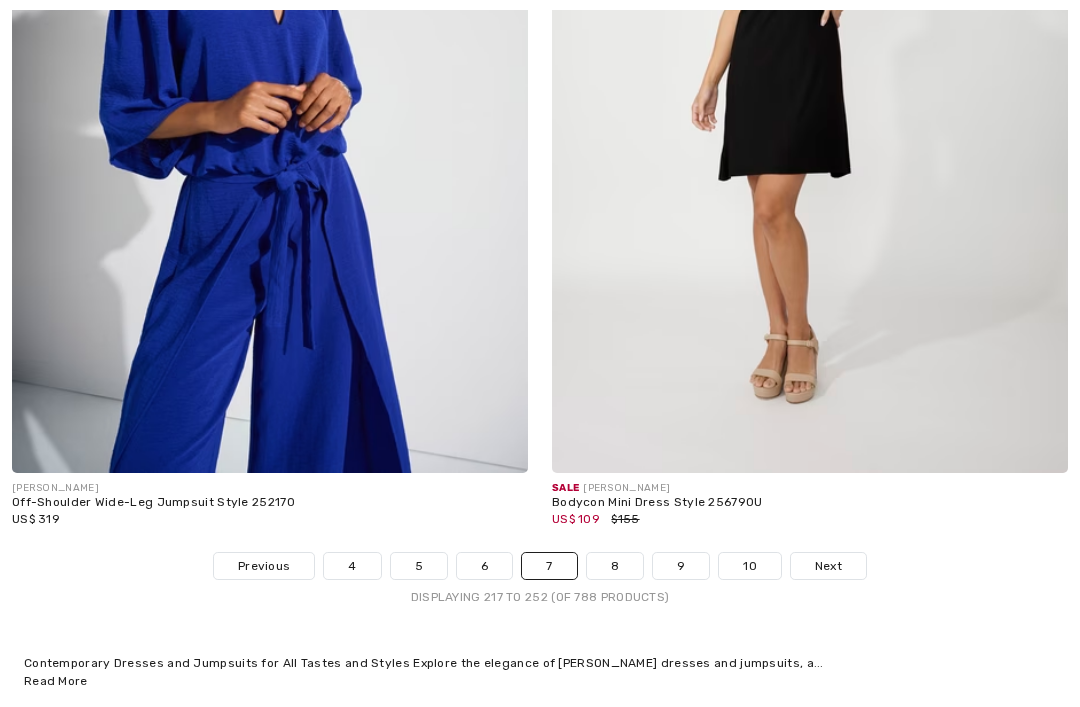 scroll, scrollTop: 15731, scrollLeft: 0, axis: vertical 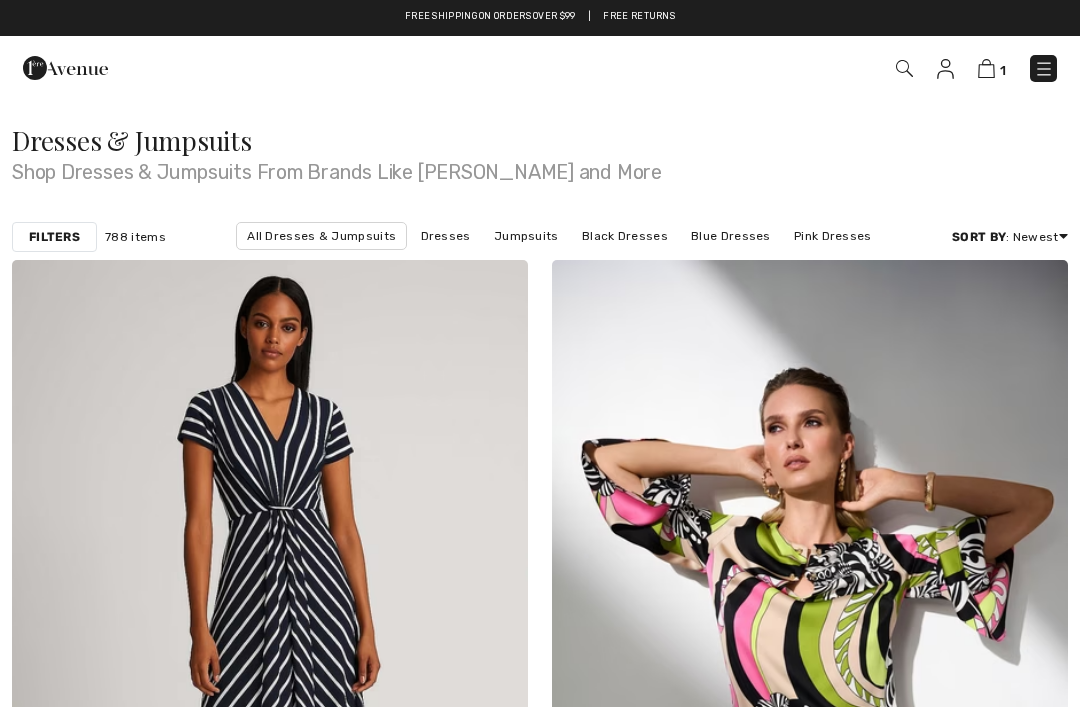 checkbox on "true" 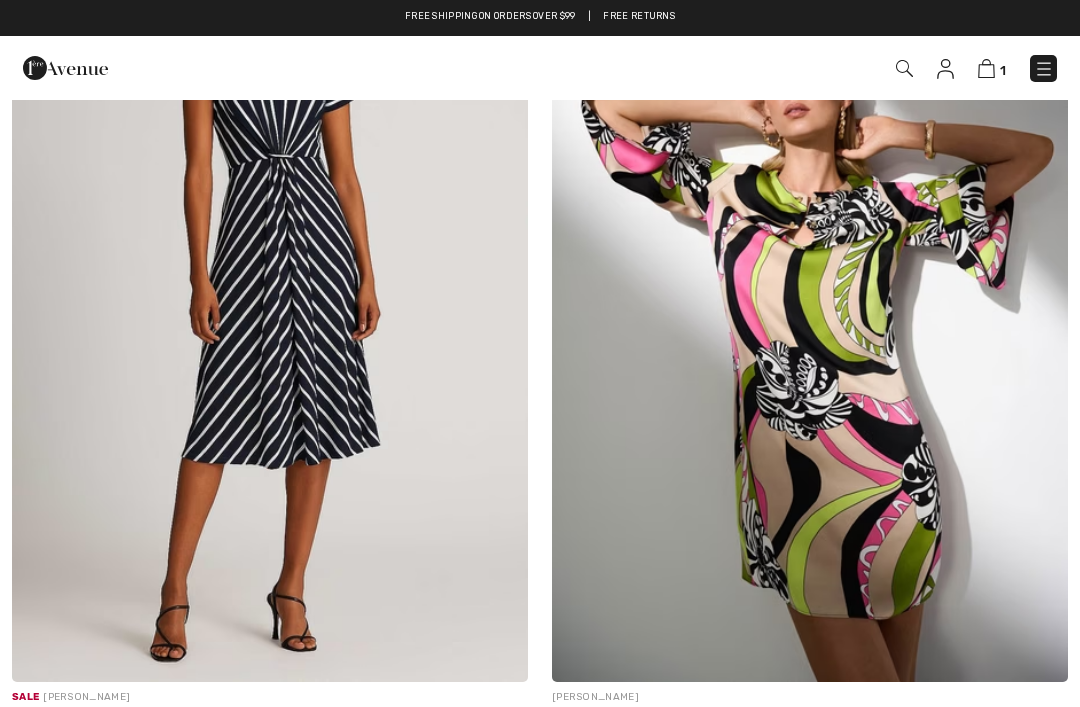 scroll, scrollTop: 0, scrollLeft: 0, axis: both 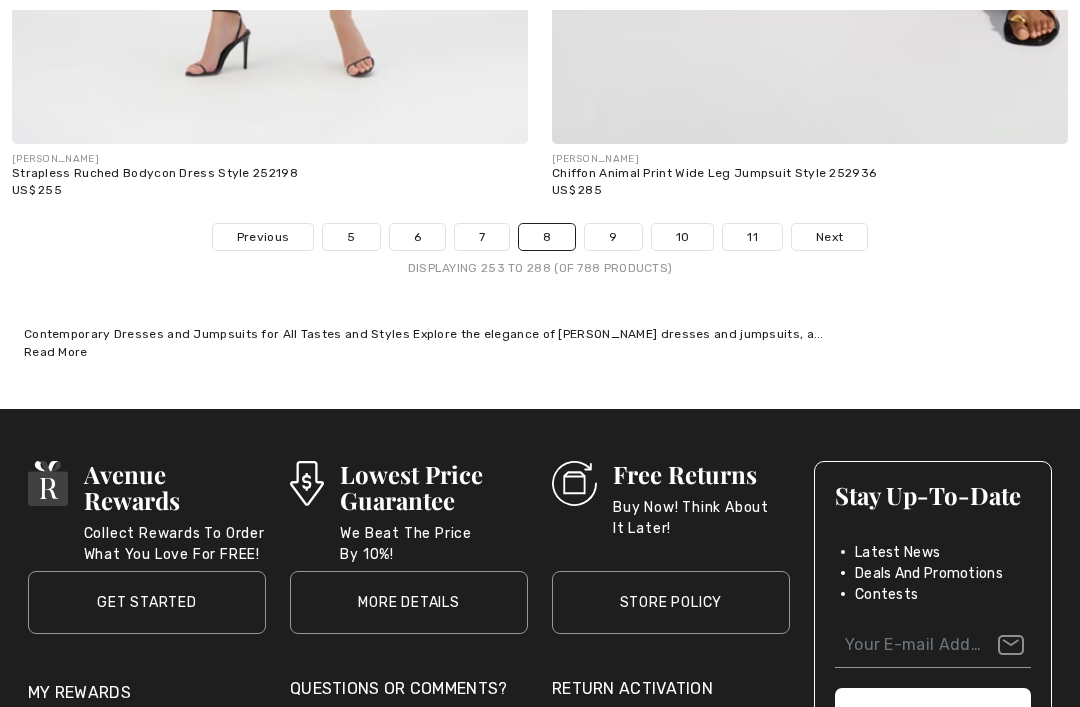 click on "Next" at bounding box center (829, 237) 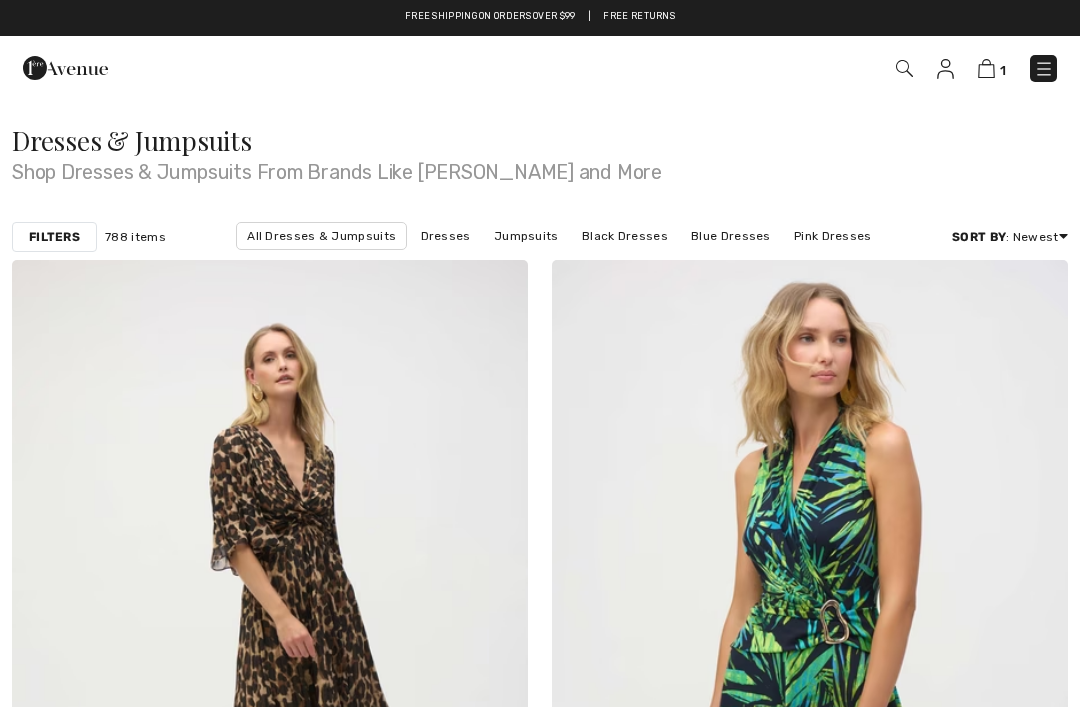 checkbox on "true" 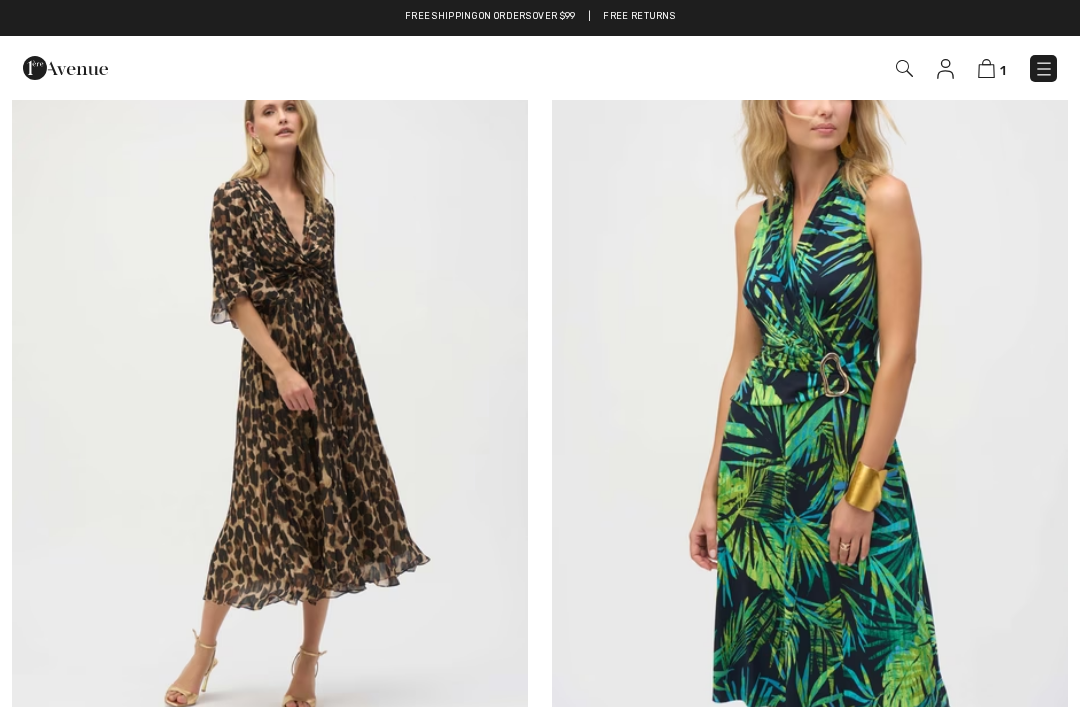 scroll, scrollTop: 0, scrollLeft: 0, axis: both 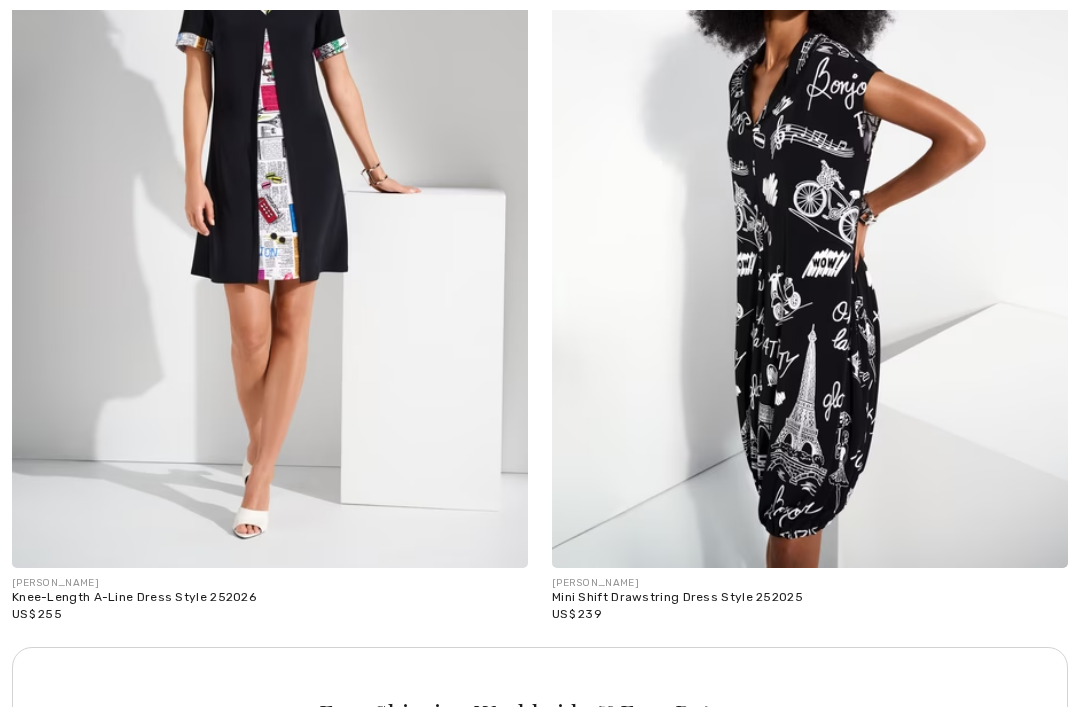 click on "Mini Shift Drawstring Dress Style 252025" at bounding box center [810, 598] 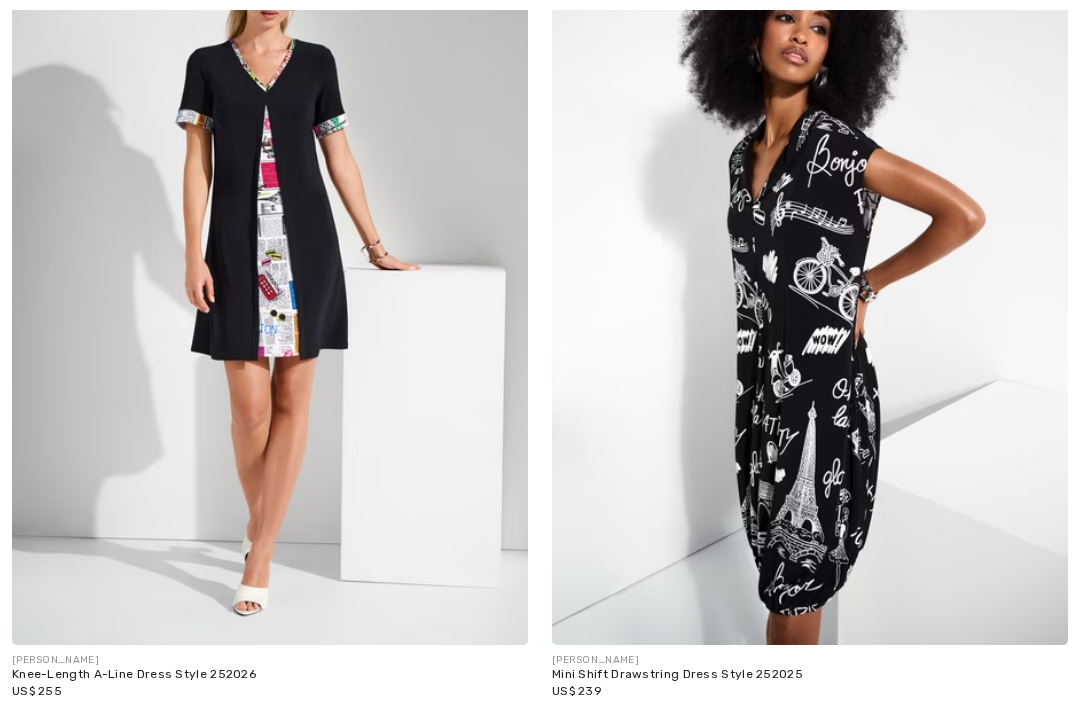 scroll, scrollTop: 4722, scrollLeft: 0, axis: vertical 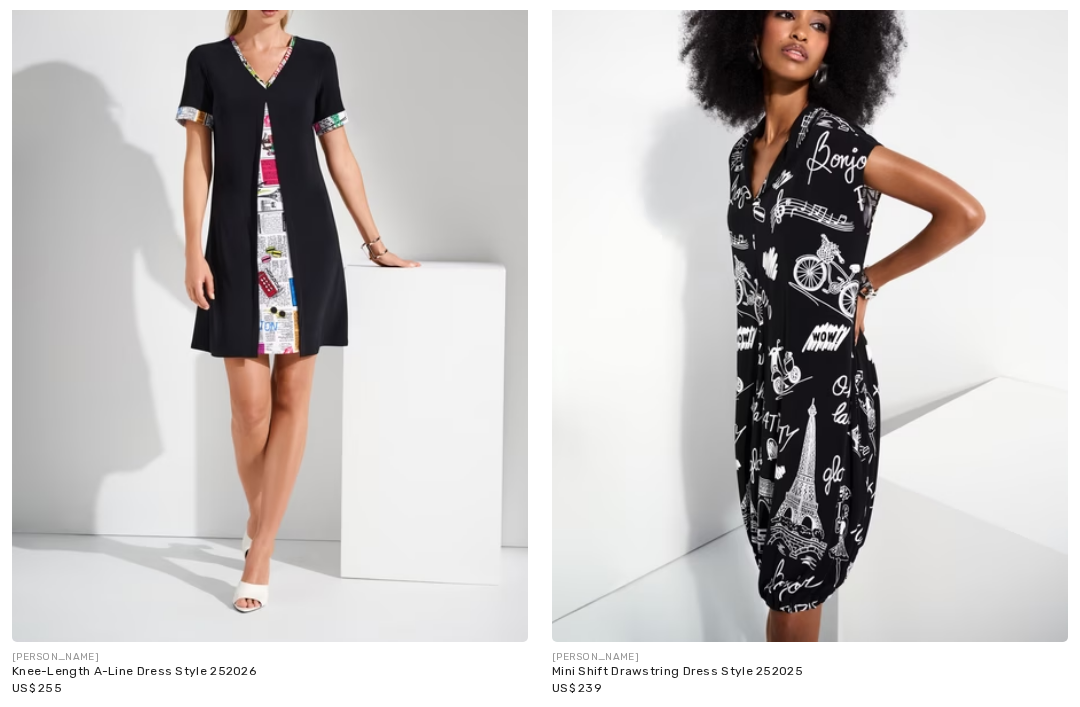click at bounding box center [810, 255] 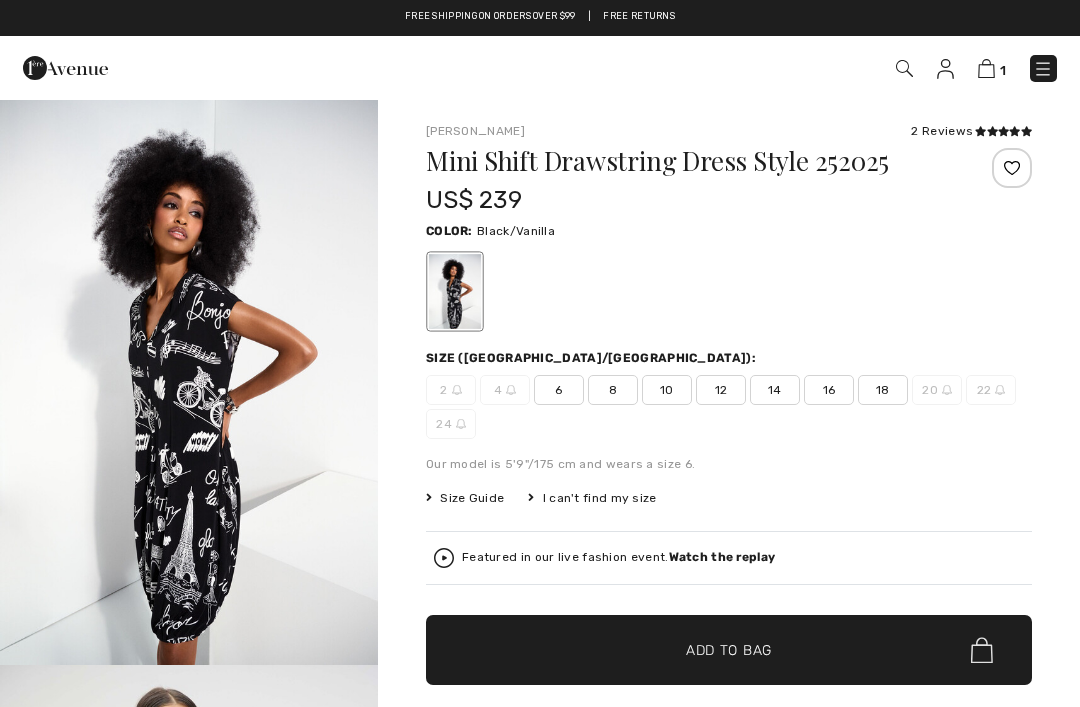 checkbox on "true" 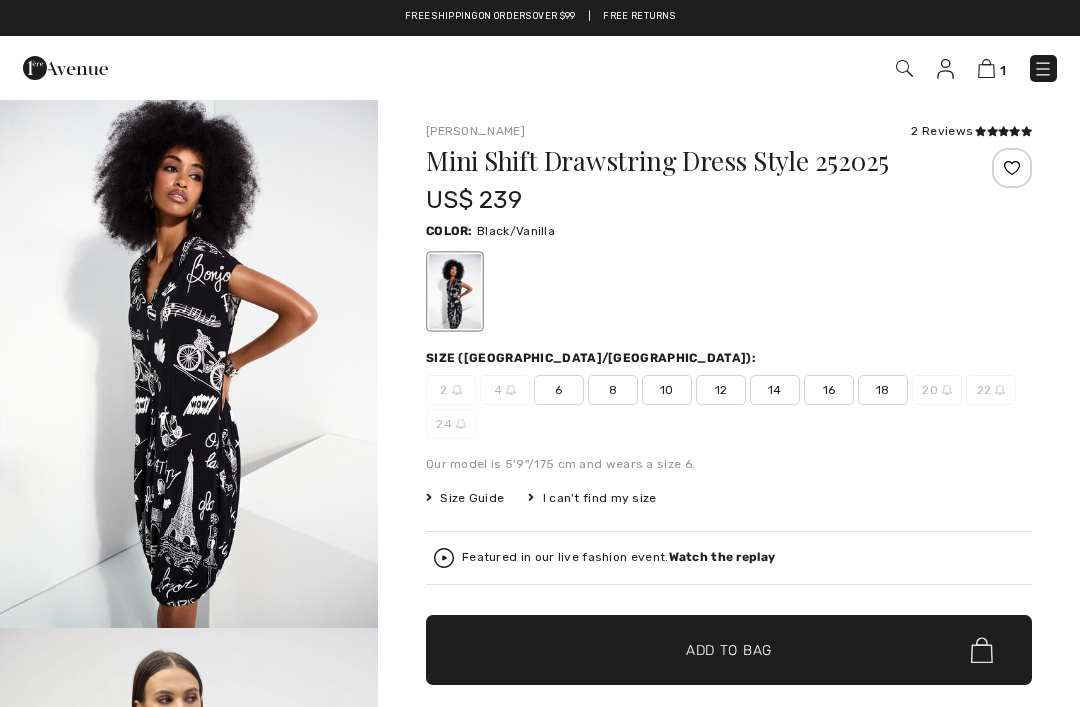 scroll, scrollTop: 0, scrollLeft: 0, axis: both 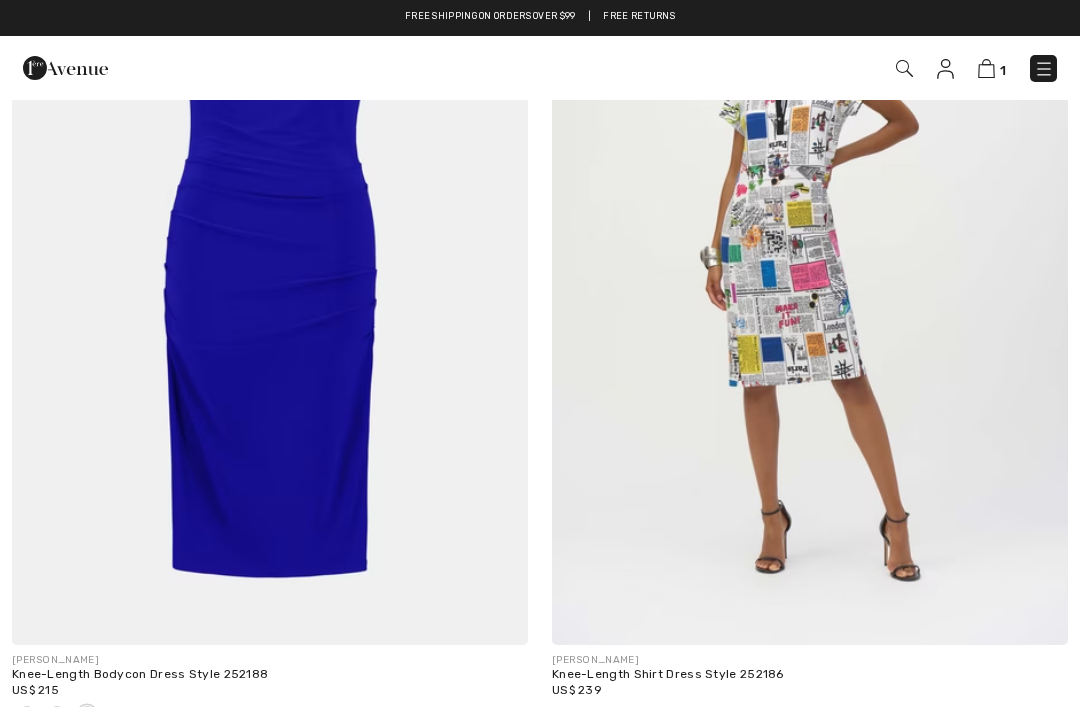 click at bounding box center [810, 258] 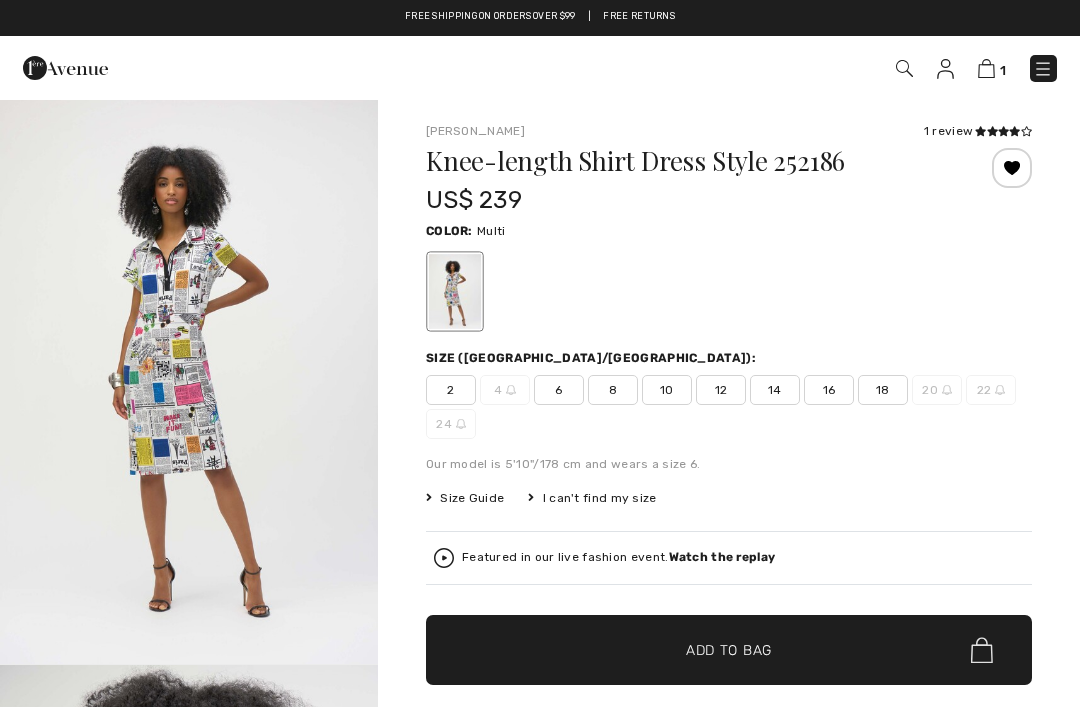checkbox on "true" 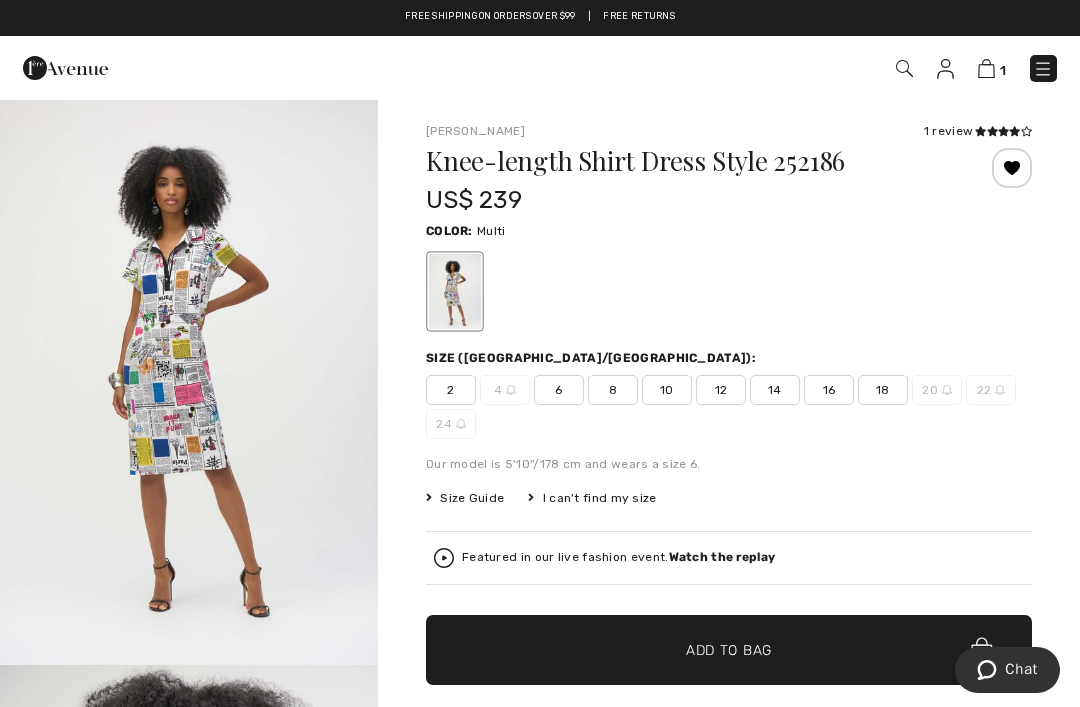 scroll, scrollTop: 0, scrollLeft: 0, axis: both 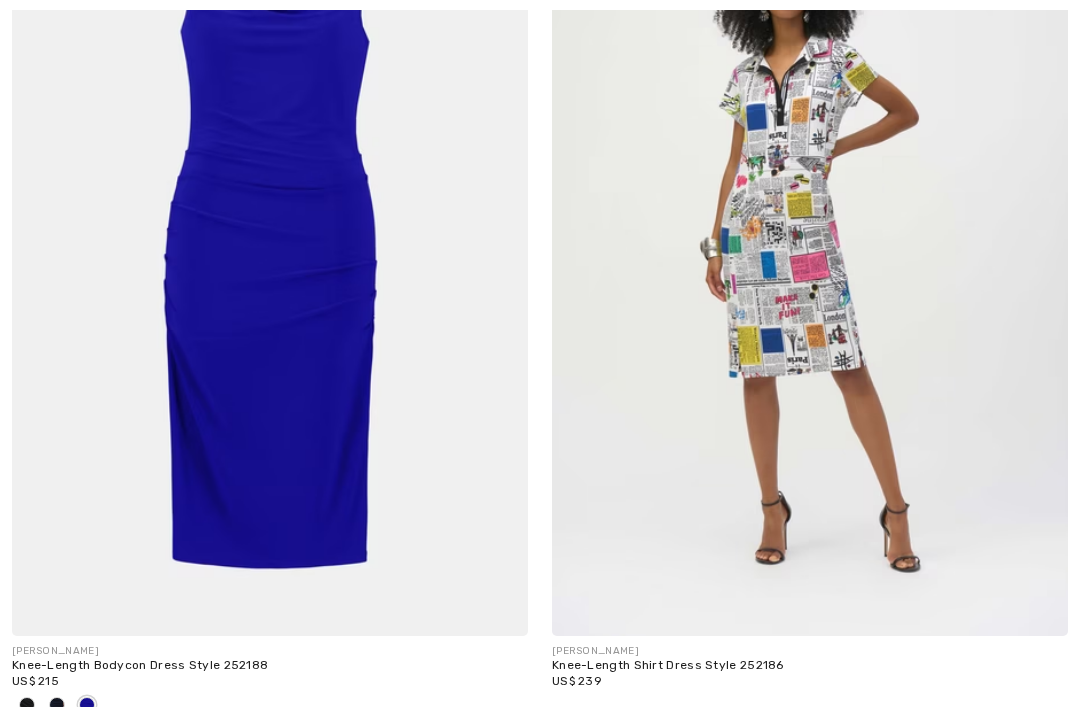 click at bounding box center [270, 249] 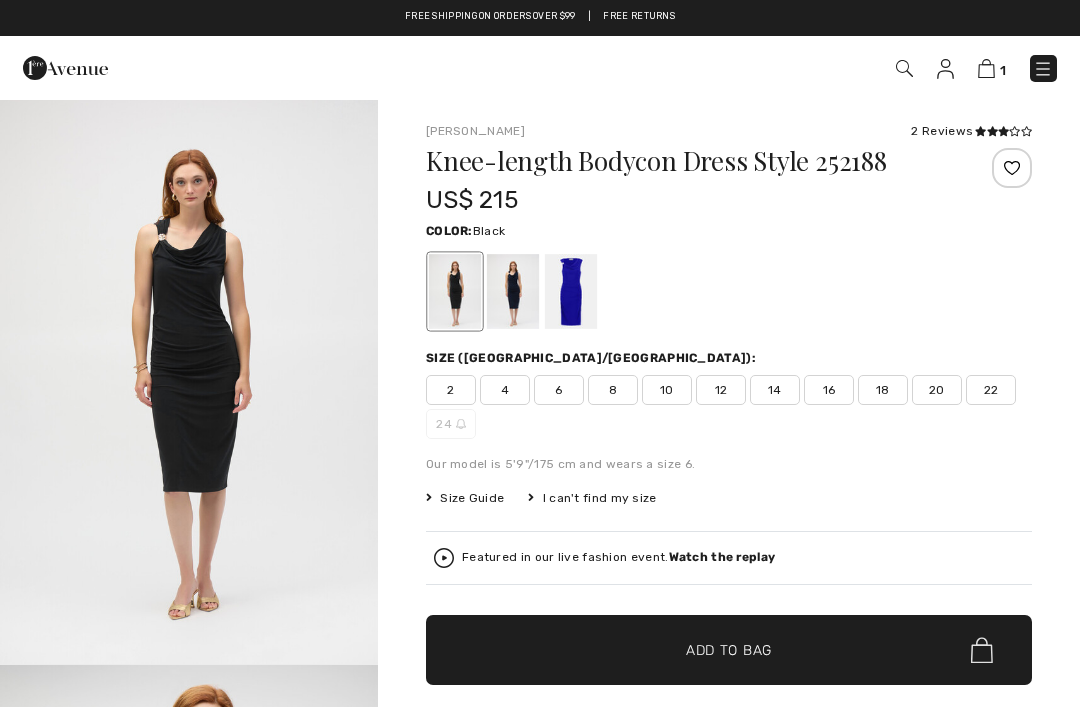 scroll, scrollTop: 0, scrollLeft: 0, axis: both 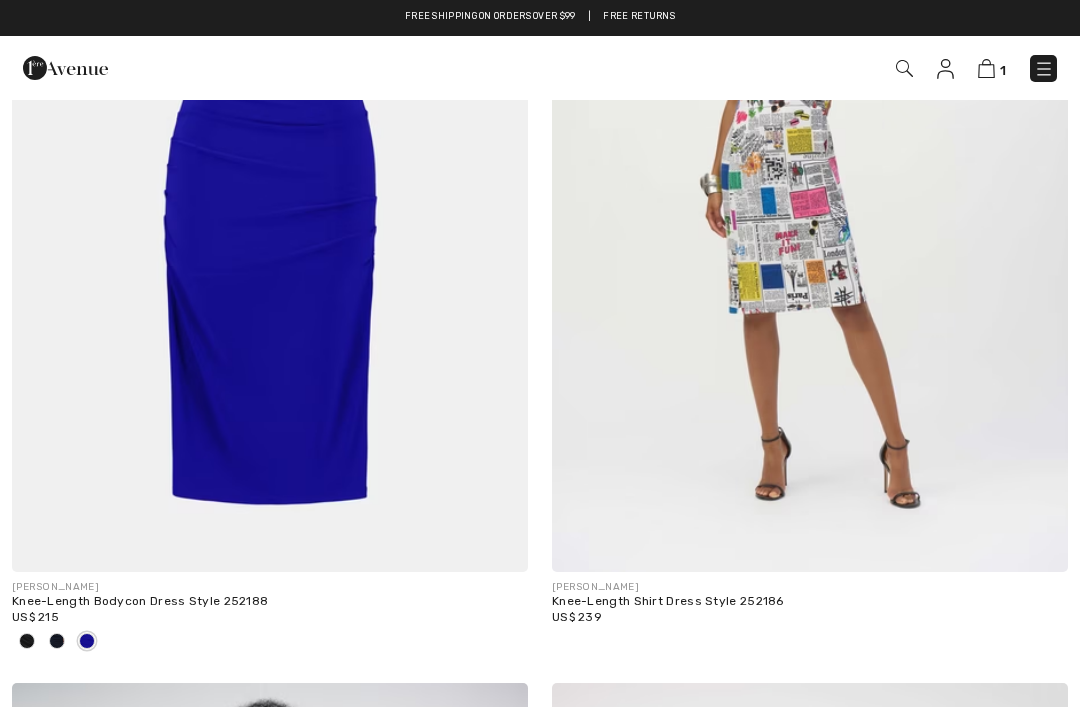checkbox on "true" 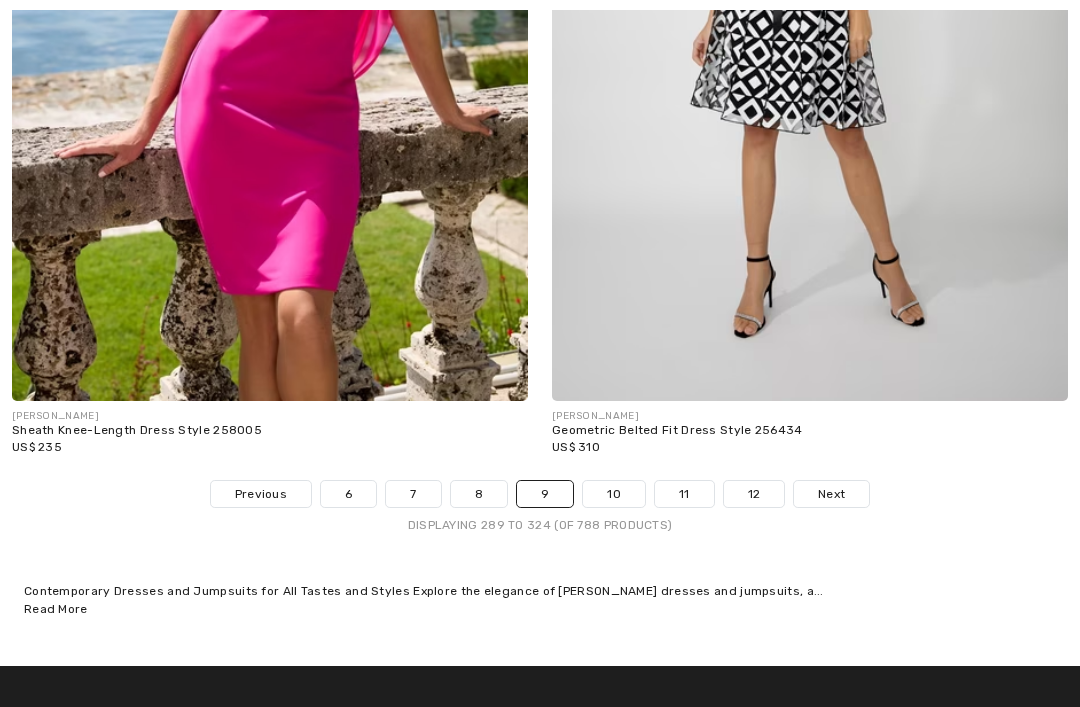 scroll, scrollTop: 15815, scrollLeft: 0, axis: vertical 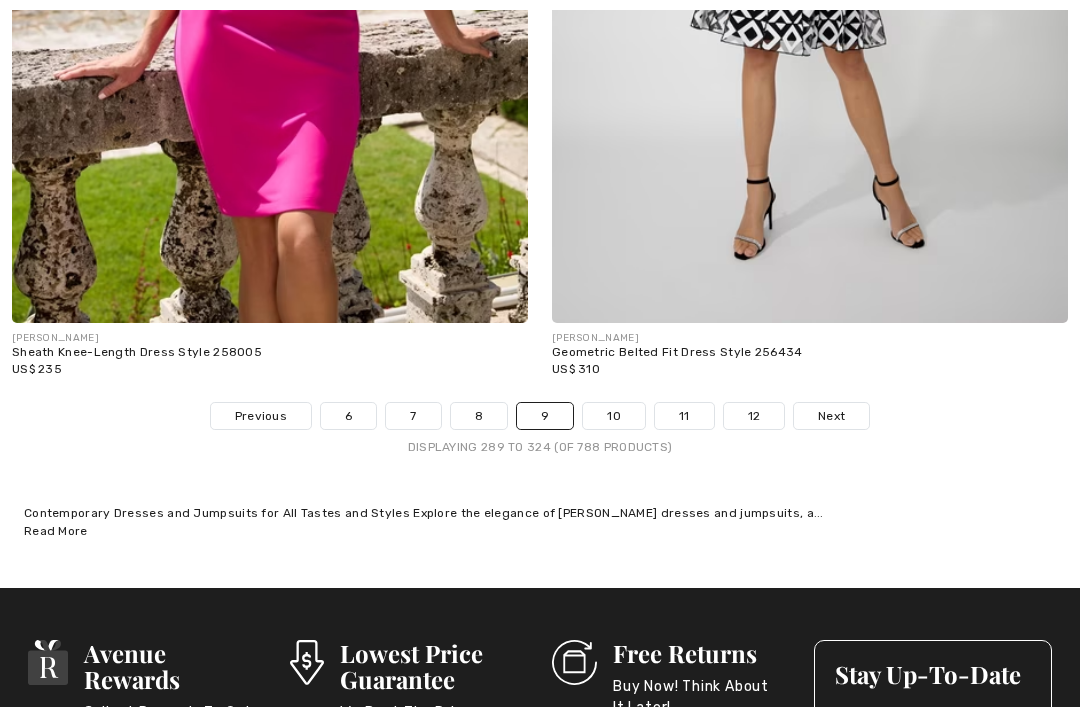 click on "10" at bounding box center (614, 416) 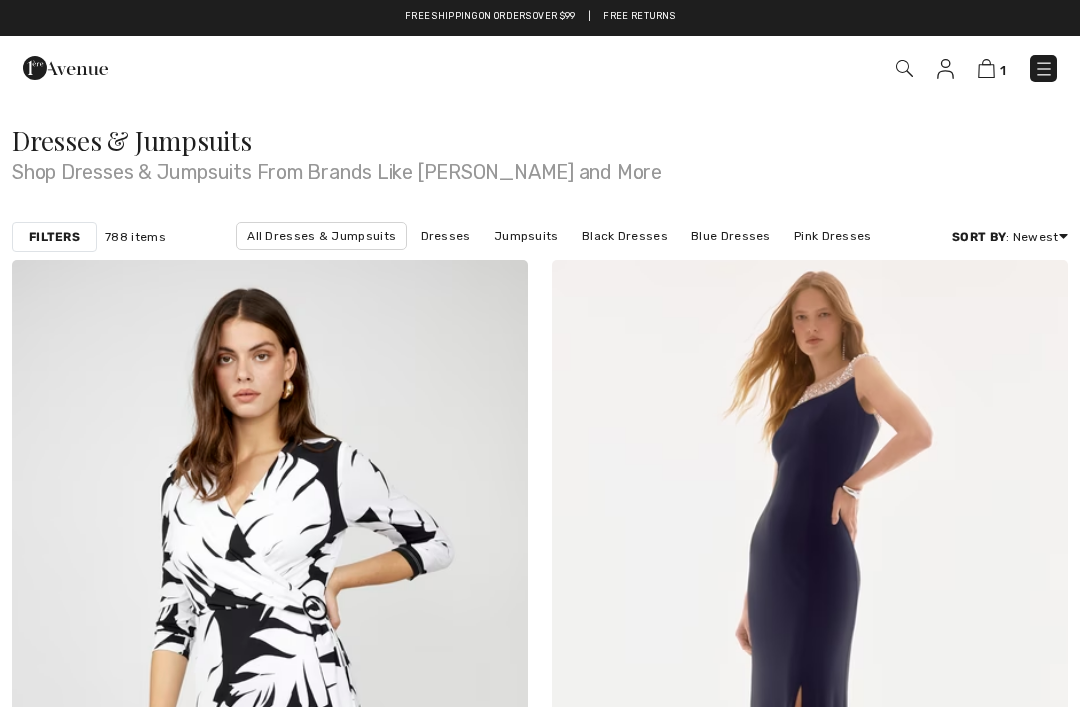 checkbox on "true" 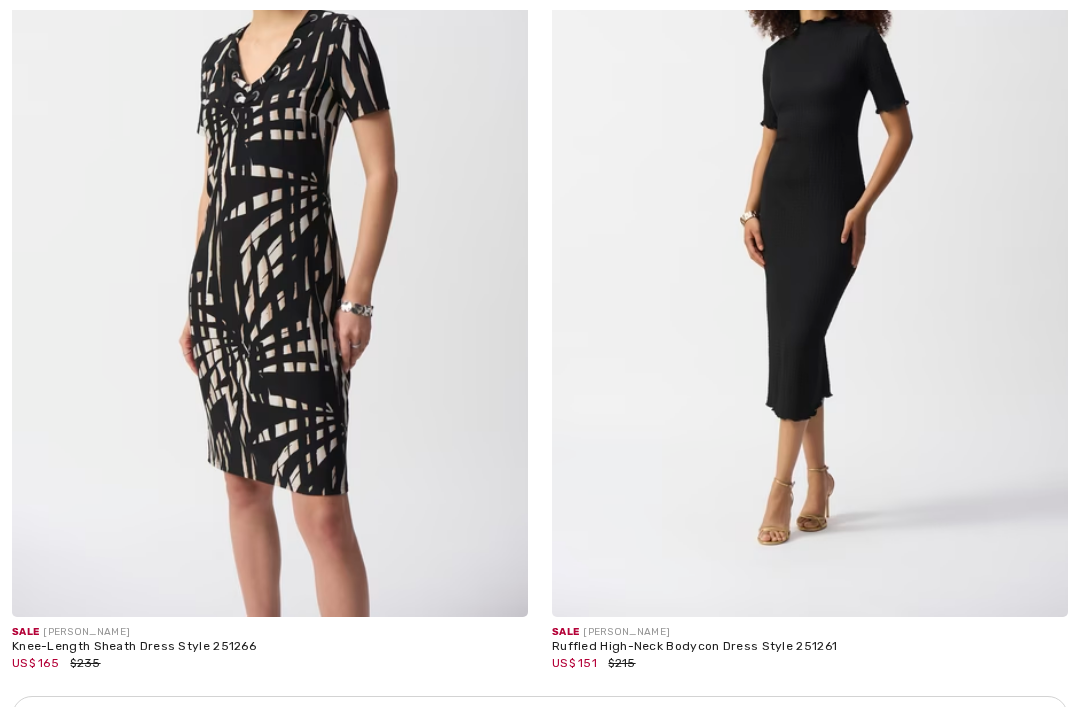 scroll, scrollTop: 4780, scrollLeft: 0, axis: vertical 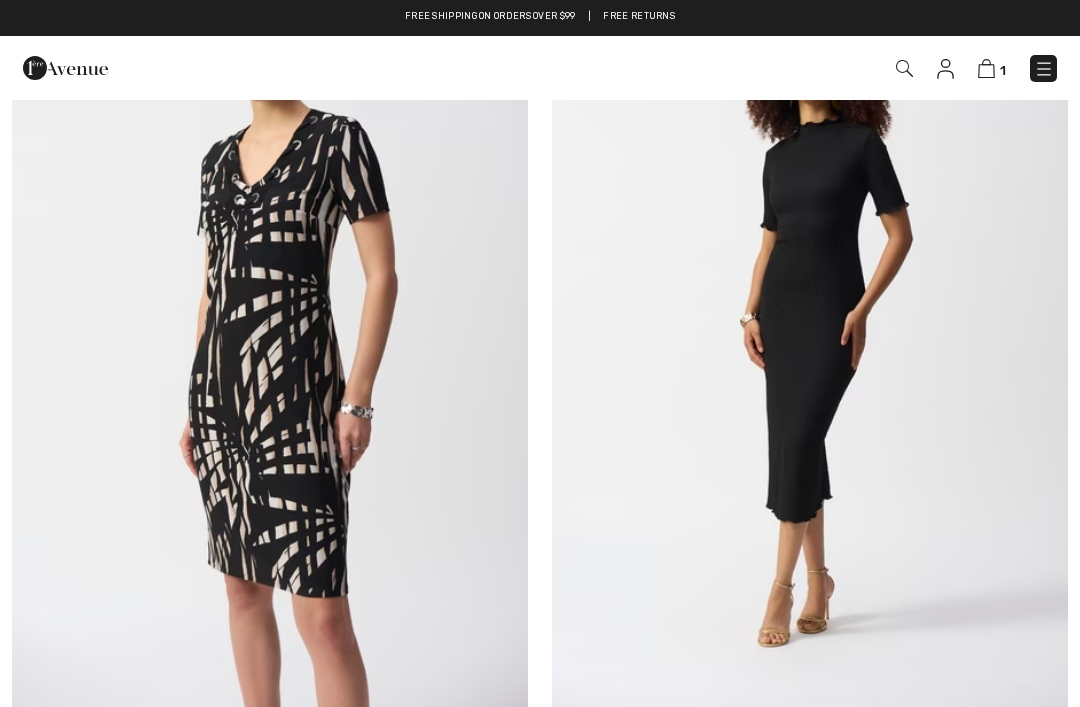 click at bounding box center (270, 332) 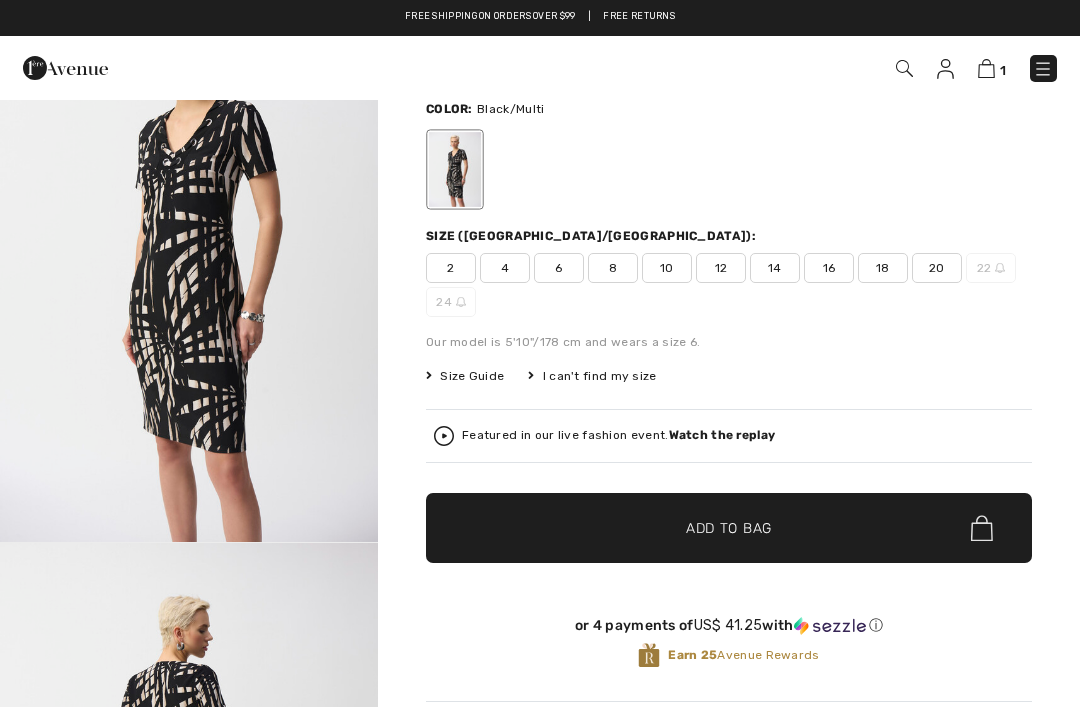 scroll, scrollTop: 122, scrollLeft: 0, axis: vertical 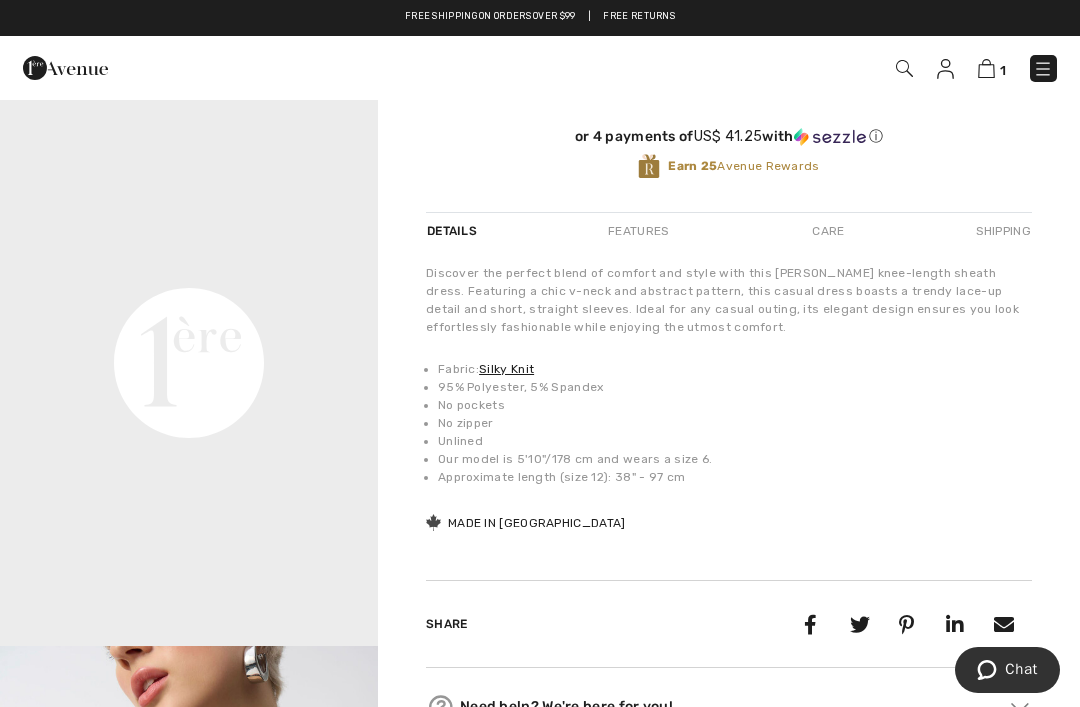 click on "Features" at bounding box center [638, 231] 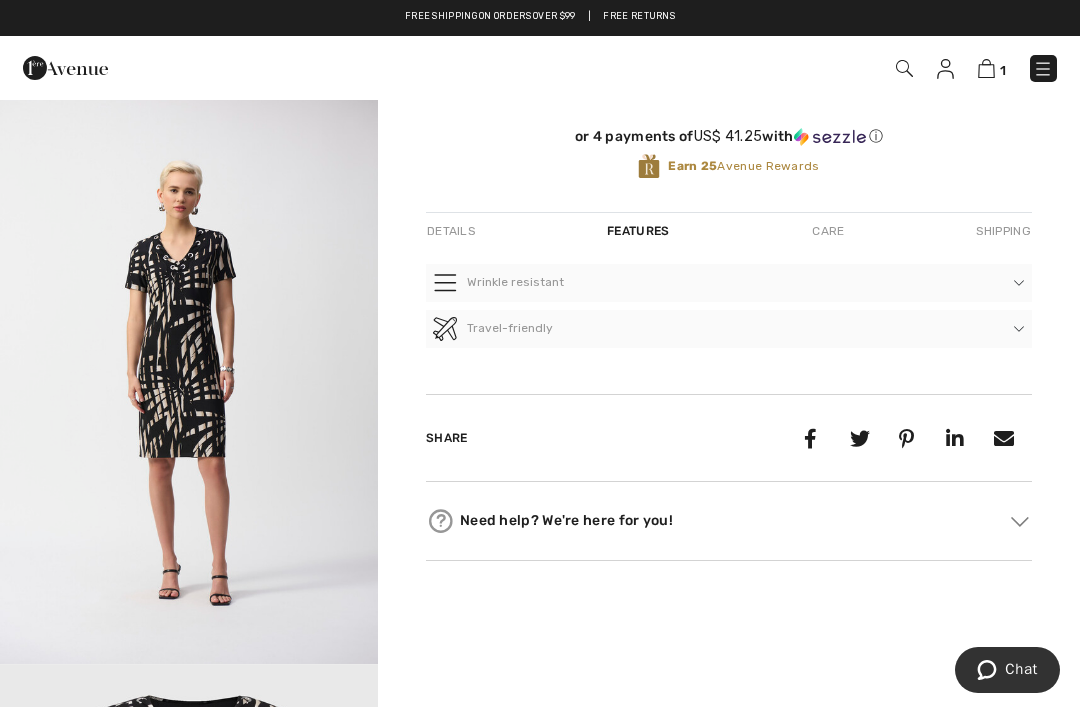 scroll, scrollTop: 1616, scrollLeft: 0, axis: vertical 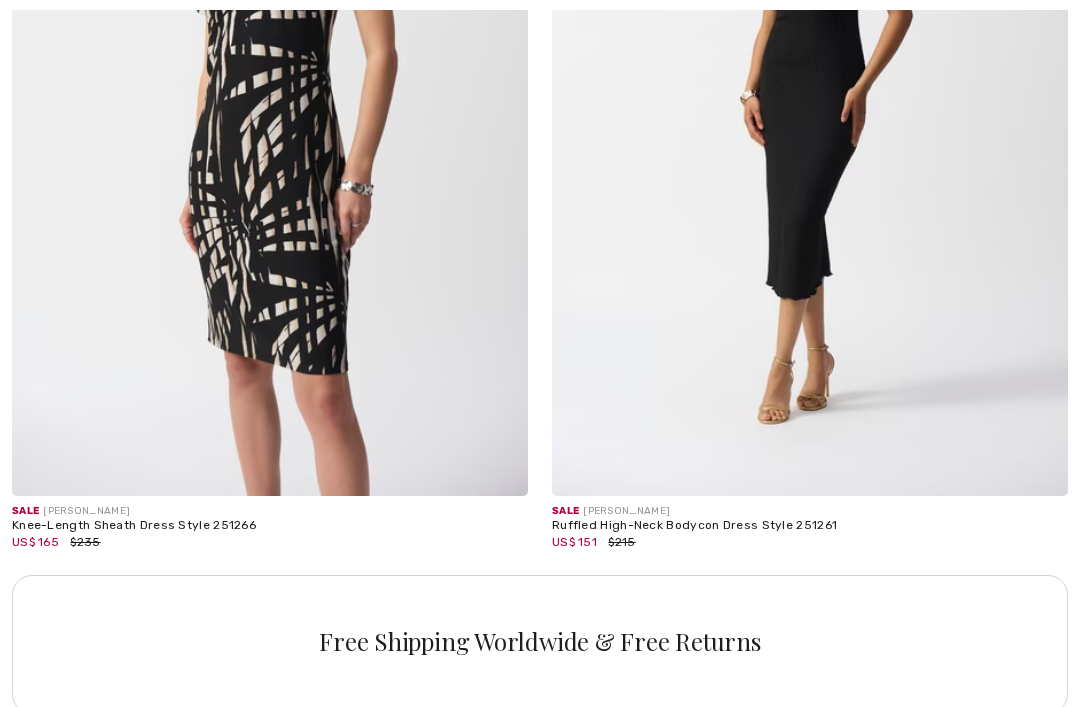 click at bounding box center (270, 109) 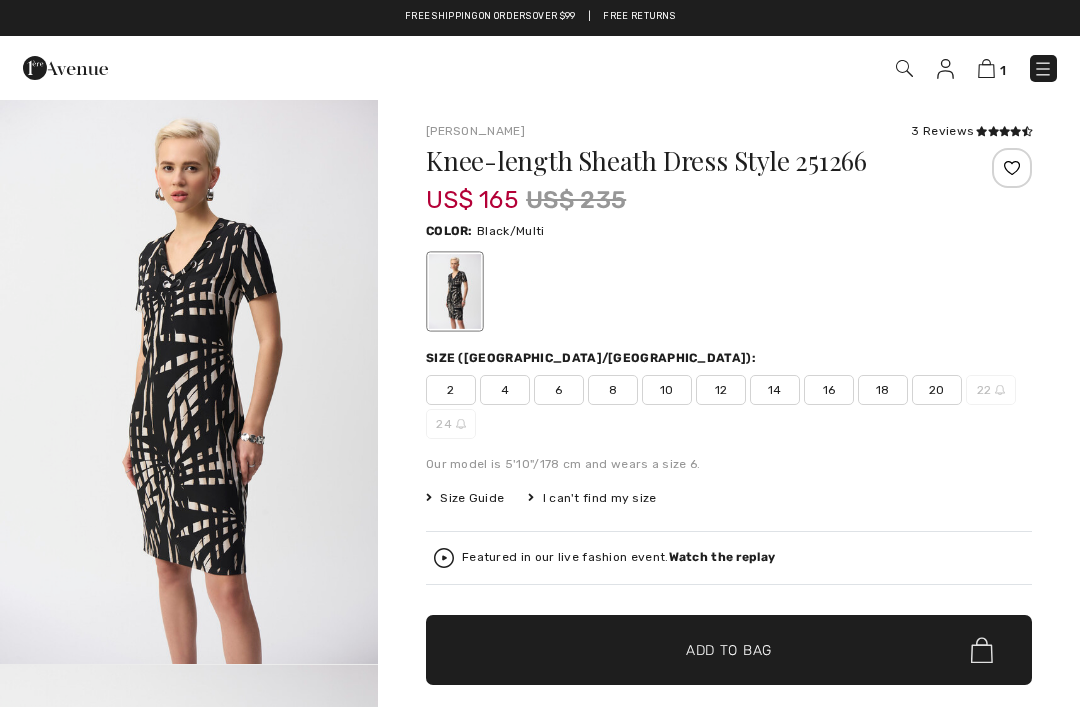 scroll, scrollTop: 0, scrollLeft: 0, axis: both 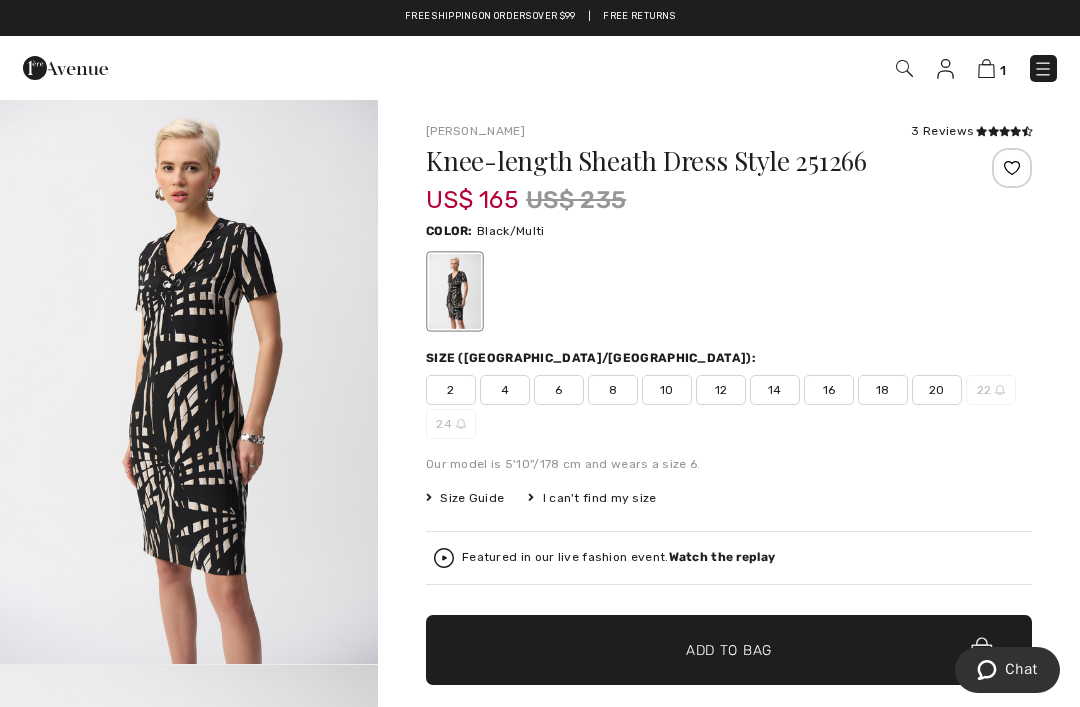 click on "6" at bounding box center [559, 390] 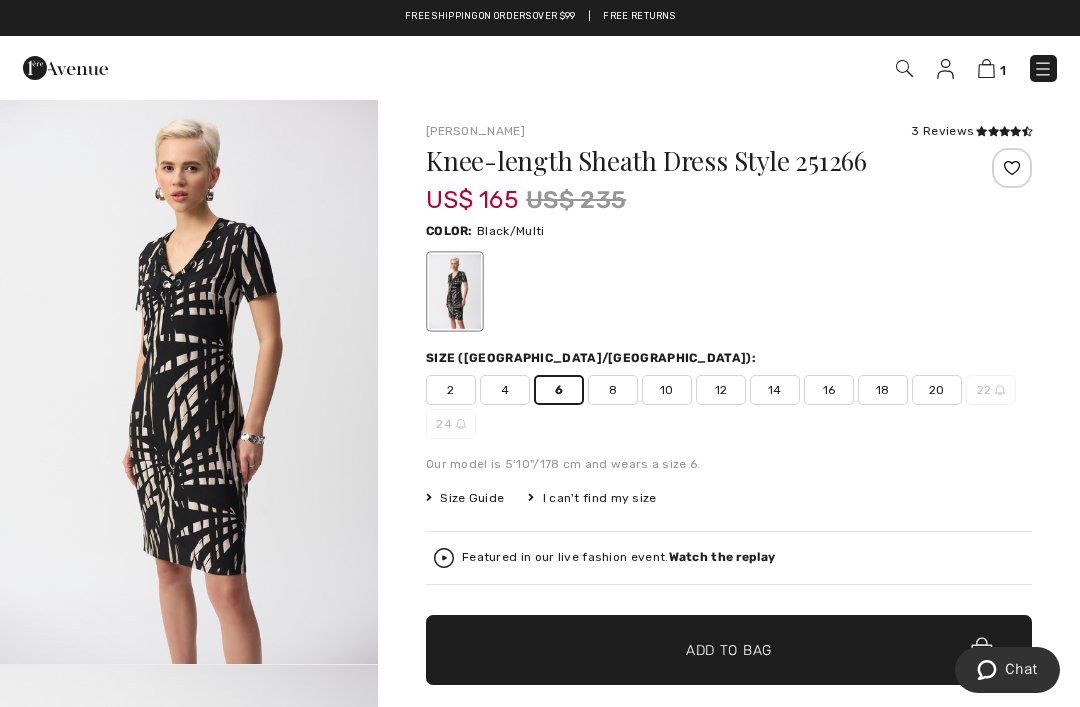 click on "✔ Added to Bag
Add to Bag" at bounding box center [729, 650] 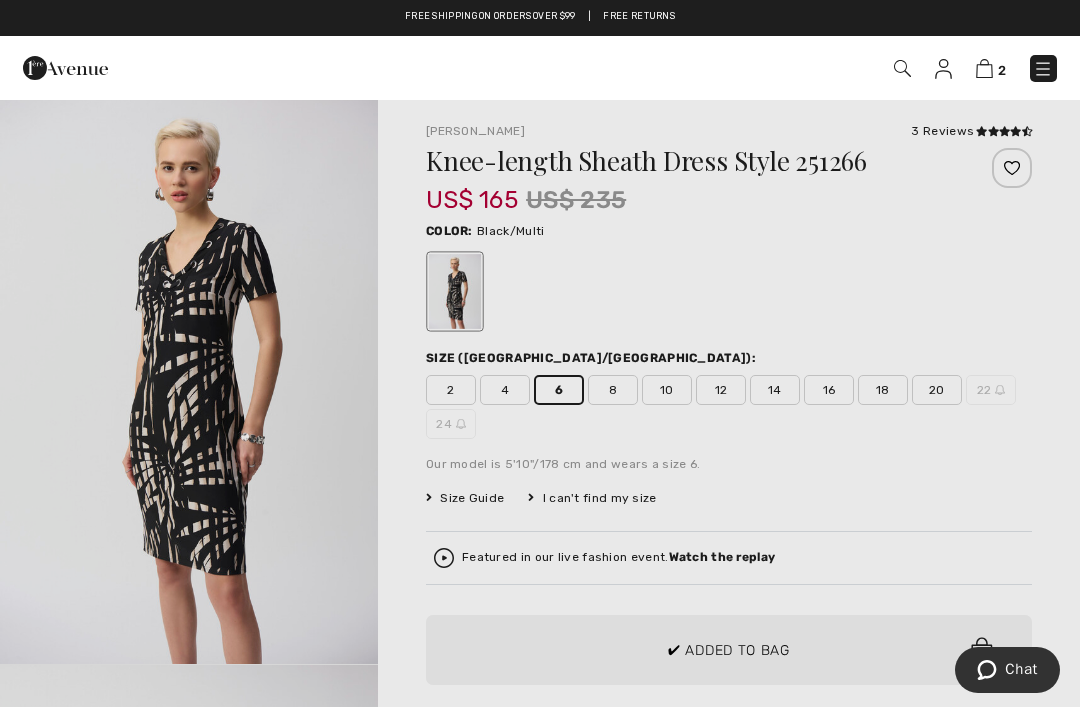 click at bounding box center [540, 353] 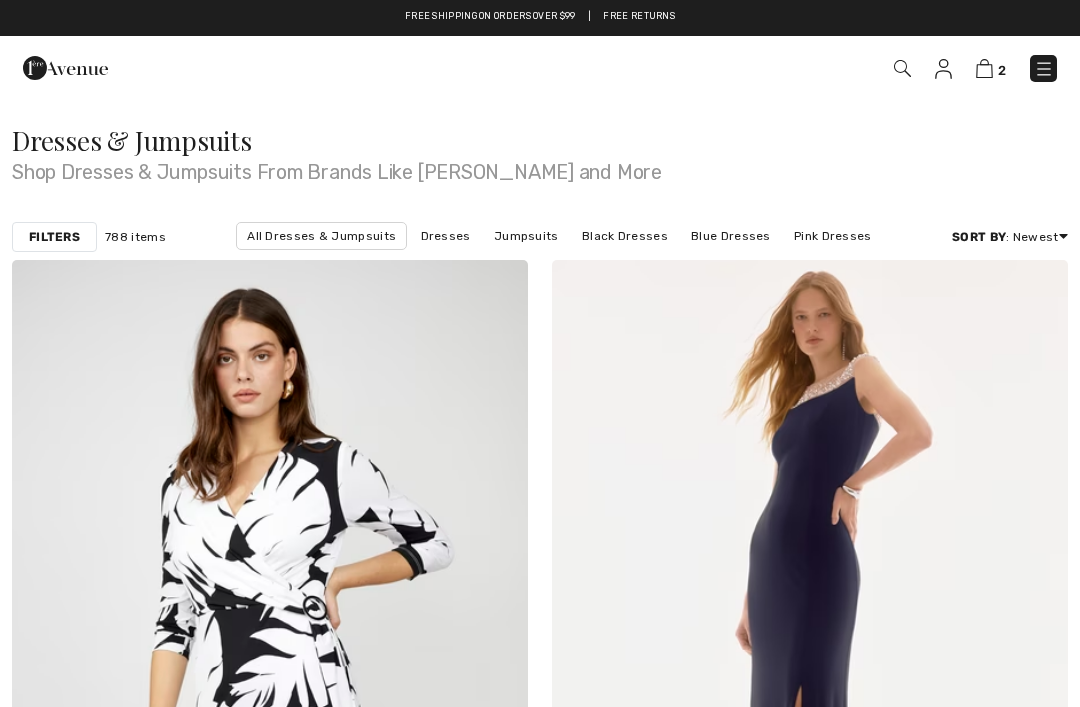 scroll, scrollTop: 4965, scrollLeft: 0, axis: vertical 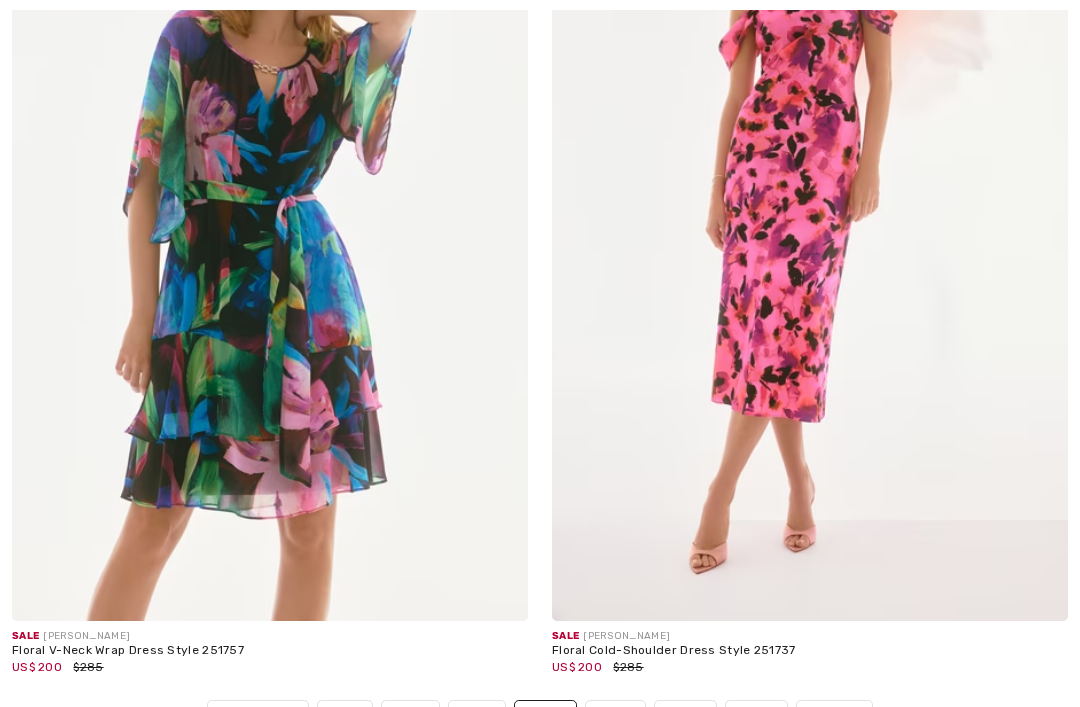 click at bounding box center (810, 234) 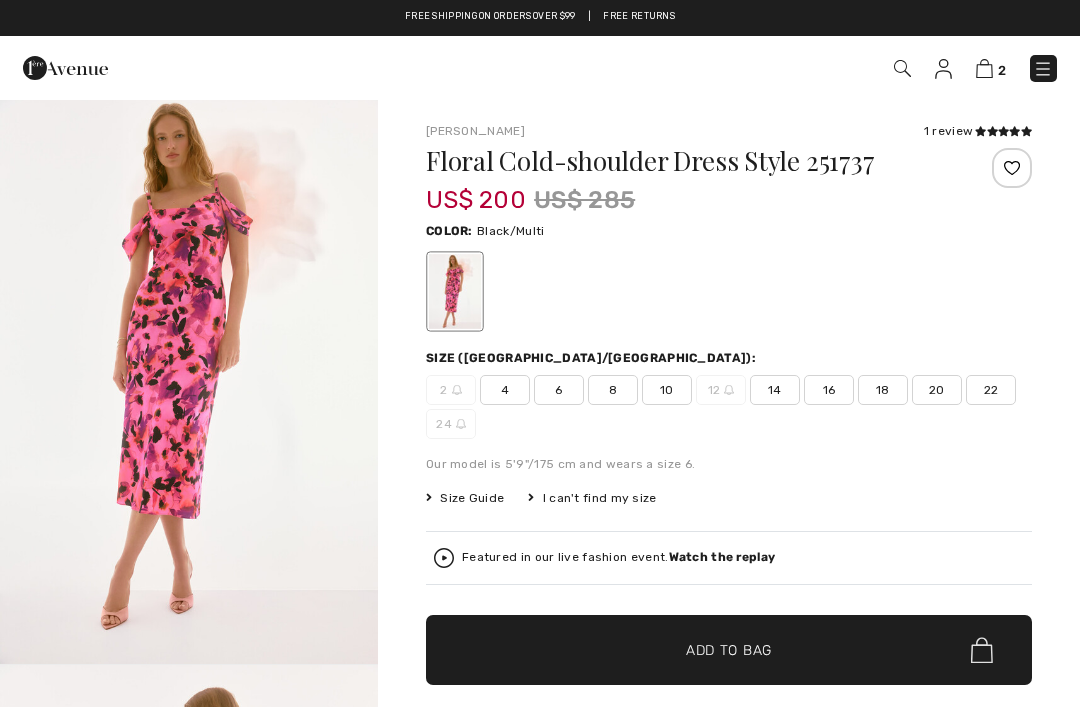checkbox on "true" 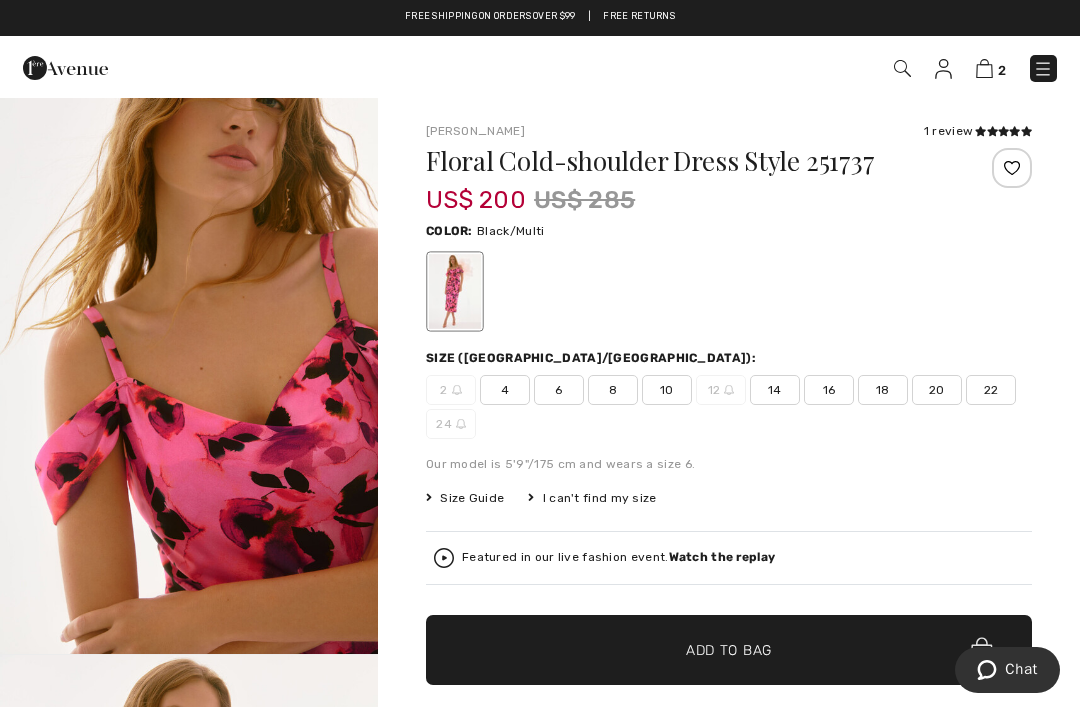 scroll, scrollTop: 1817, scrollLeft: 0, axis: vertical 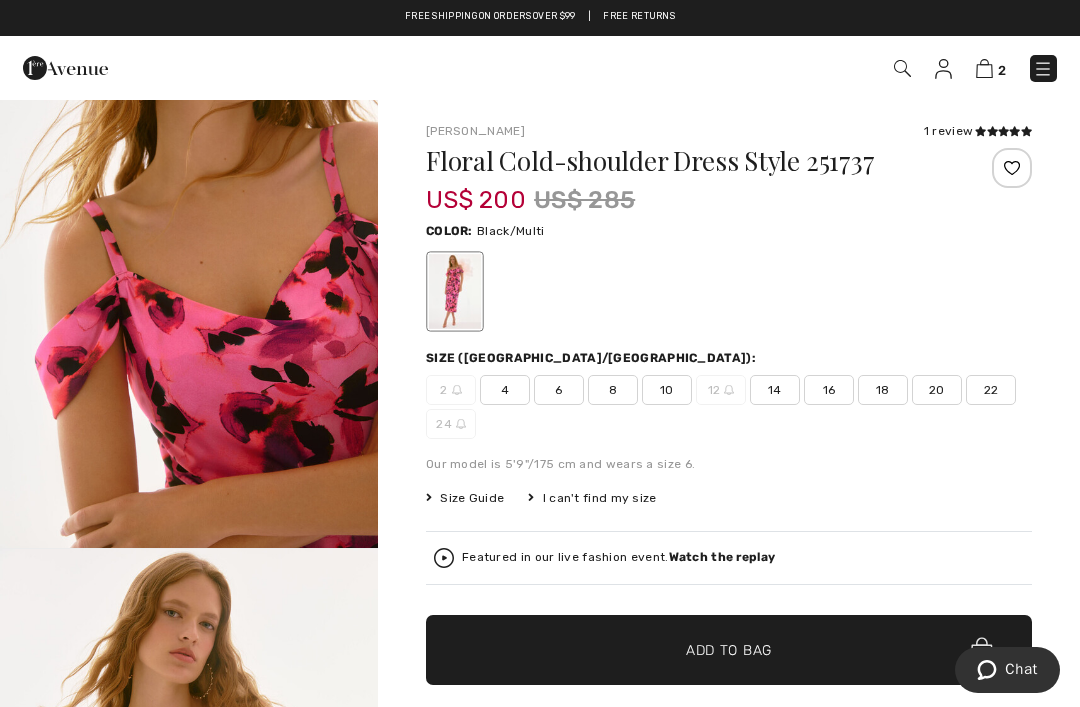 click on "6" at bounding box center [559, 390] 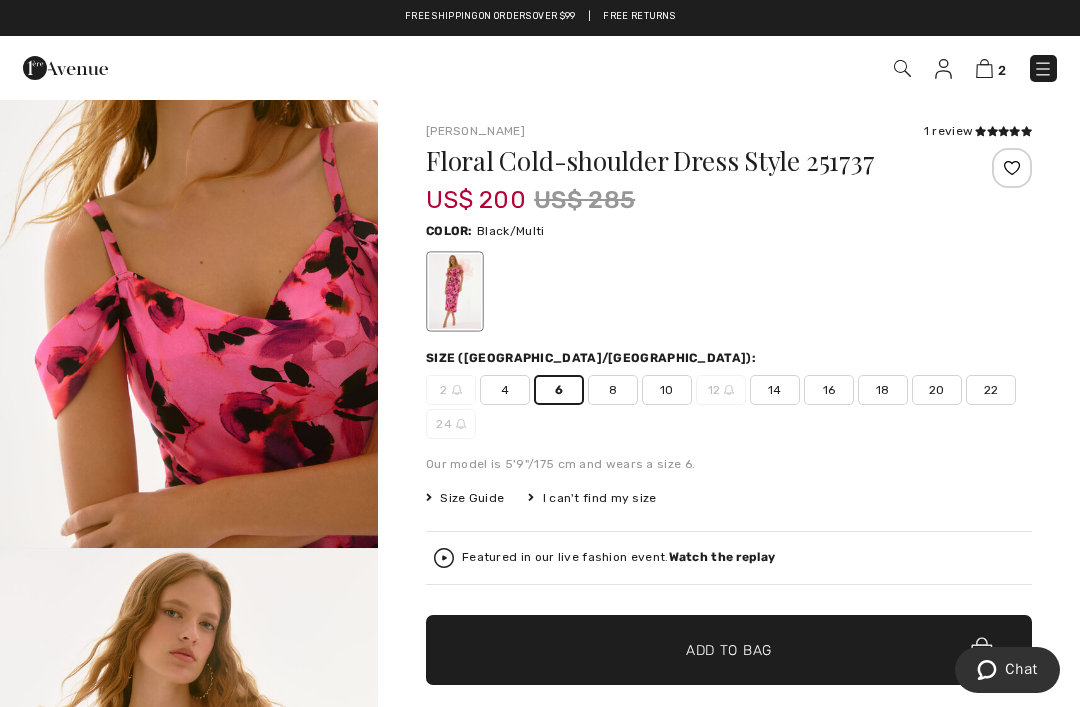 click on "✔ Added to Bag
Add to Bag" at bounding box center [729, 650] 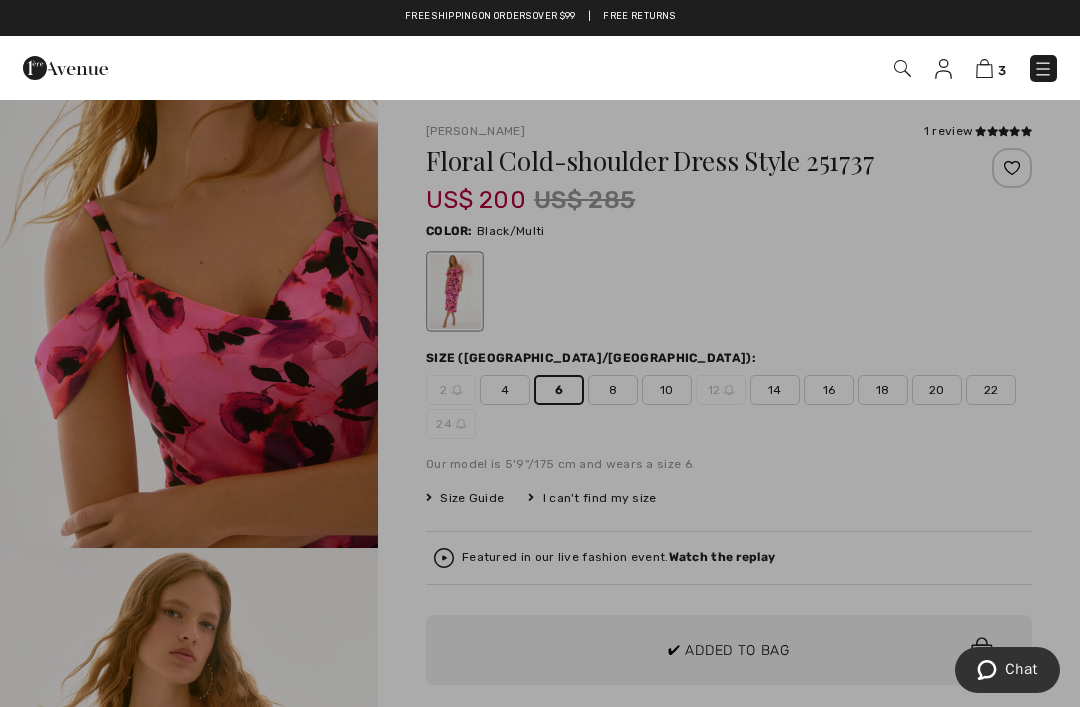 click at bounding box center (540, 353) 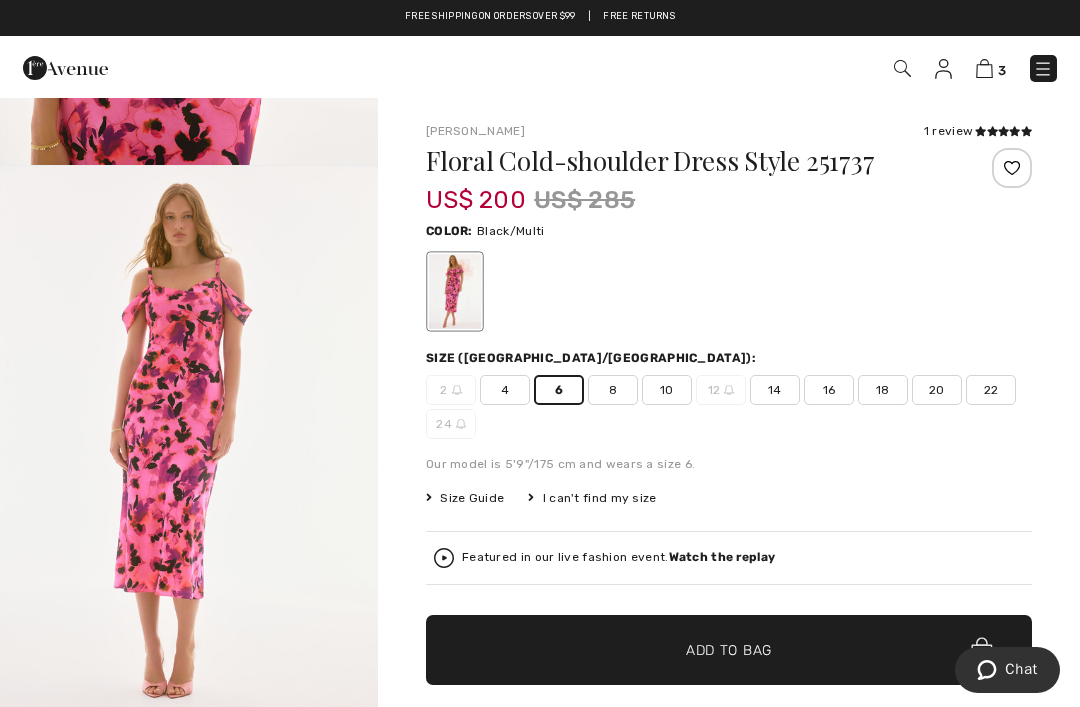 scroll, scrollTop: 2879, scrollLeft: 0, axis: vertical 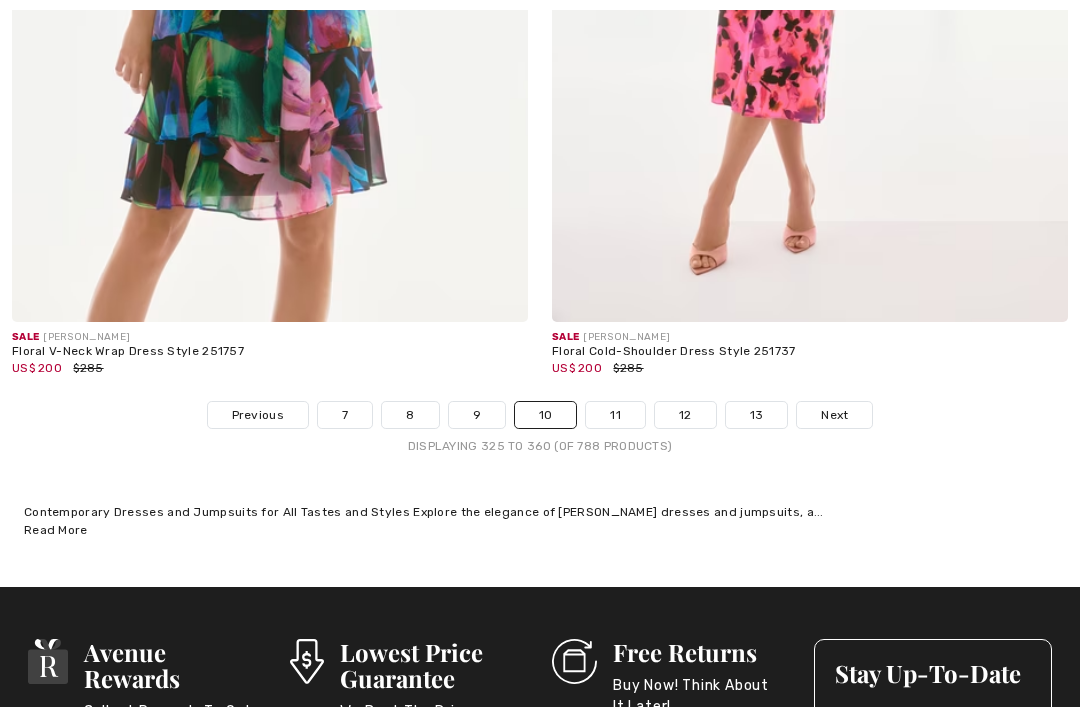 click on "Next" at bounding box center (834, 415) 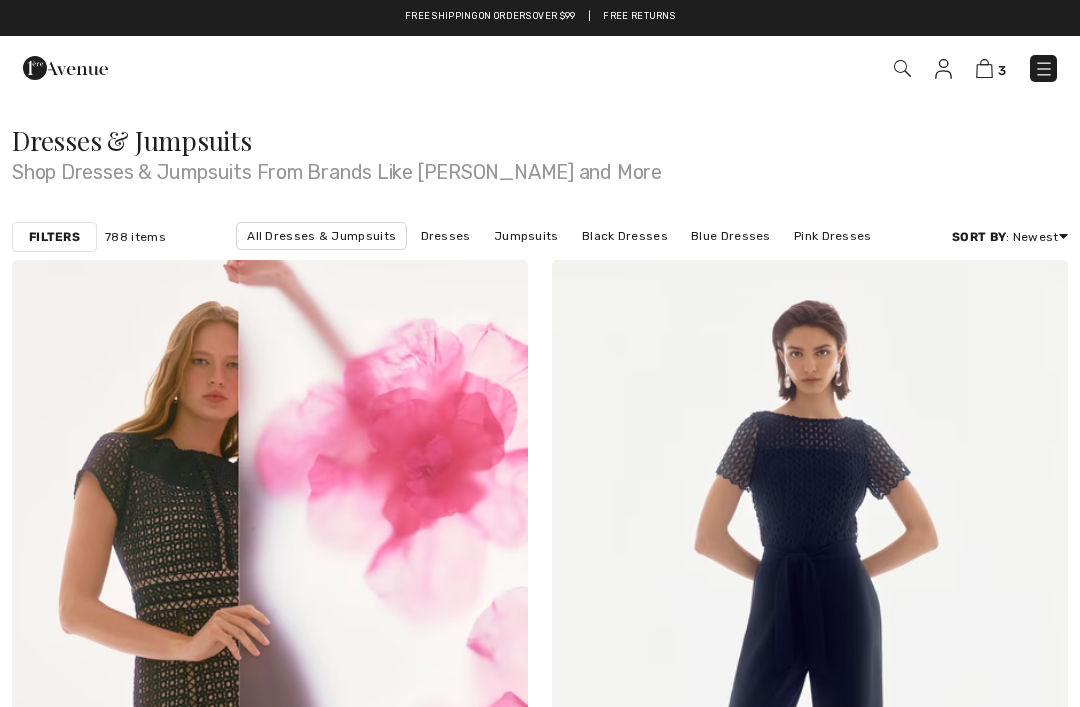 scroll, scrollTop: 0, scrollLeft: 0, axis: both 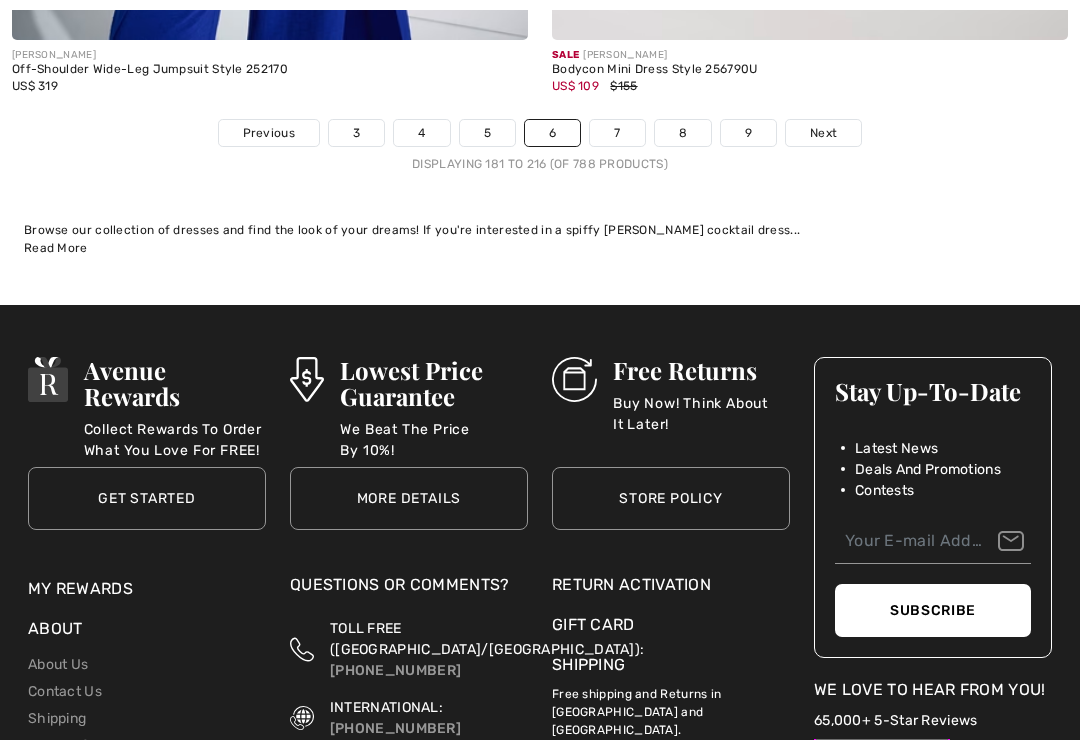 click on "7" at bounding box center (617, 133) 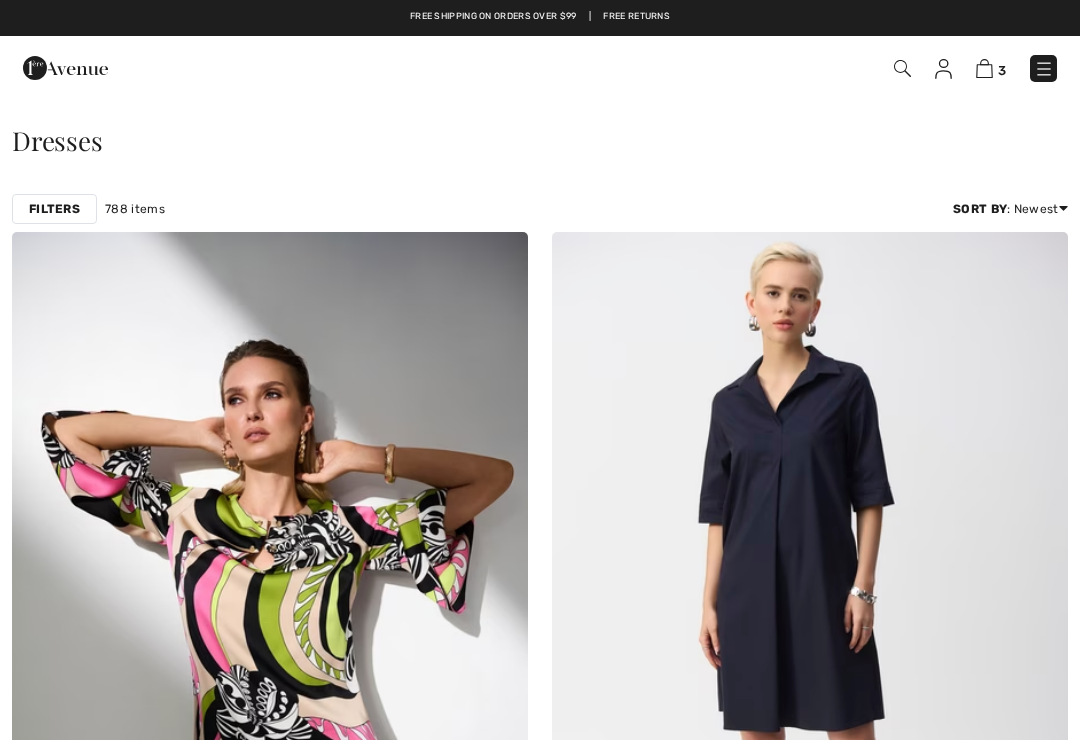 scroll, scrollTop: 189, scrollLeft: 0, axis: vertical 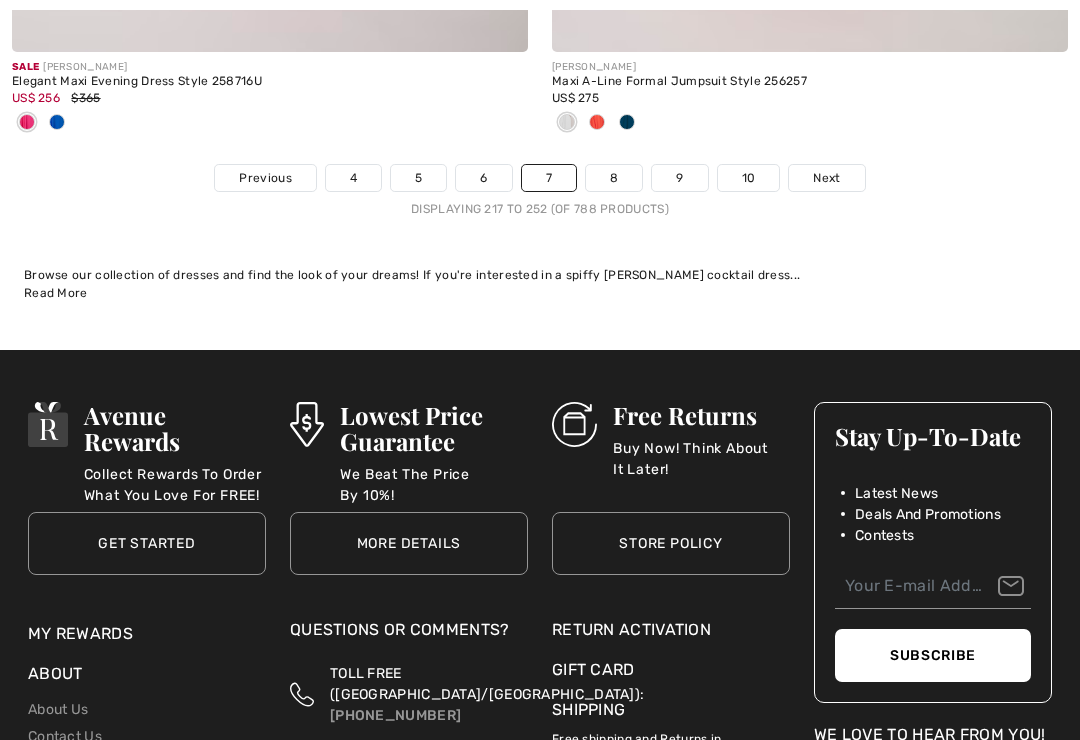 click on "Next" at bounding box center (826, 178) 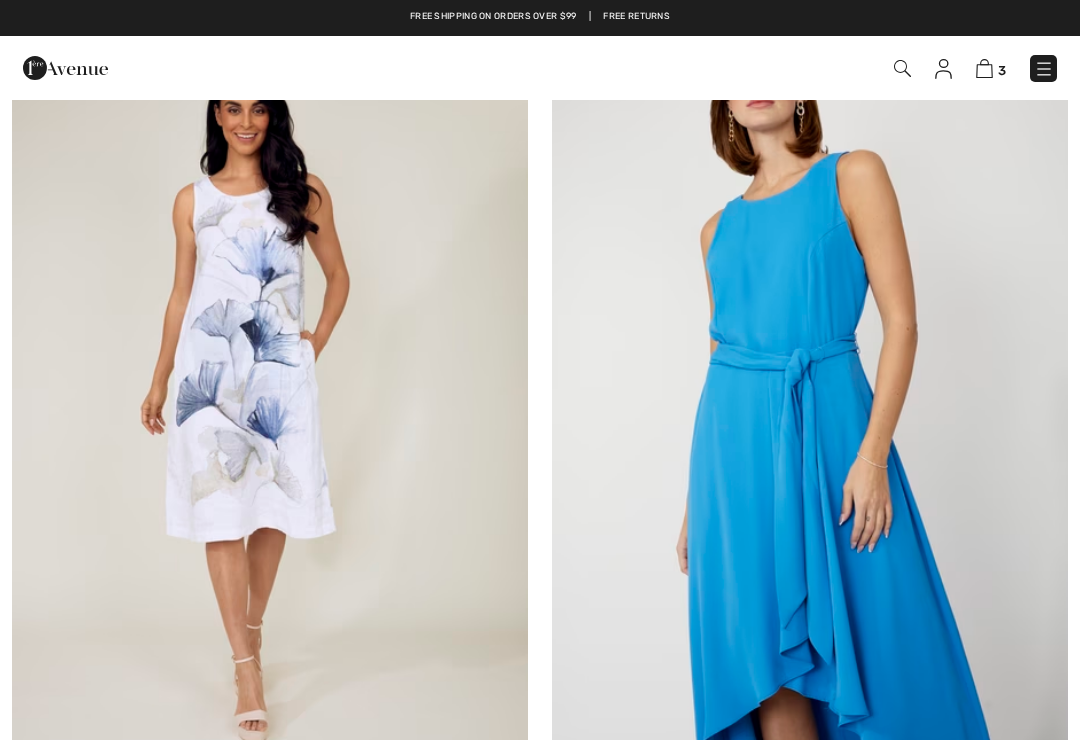 scroll, scrollTop: 0, scrollLeft: 0, axis: both 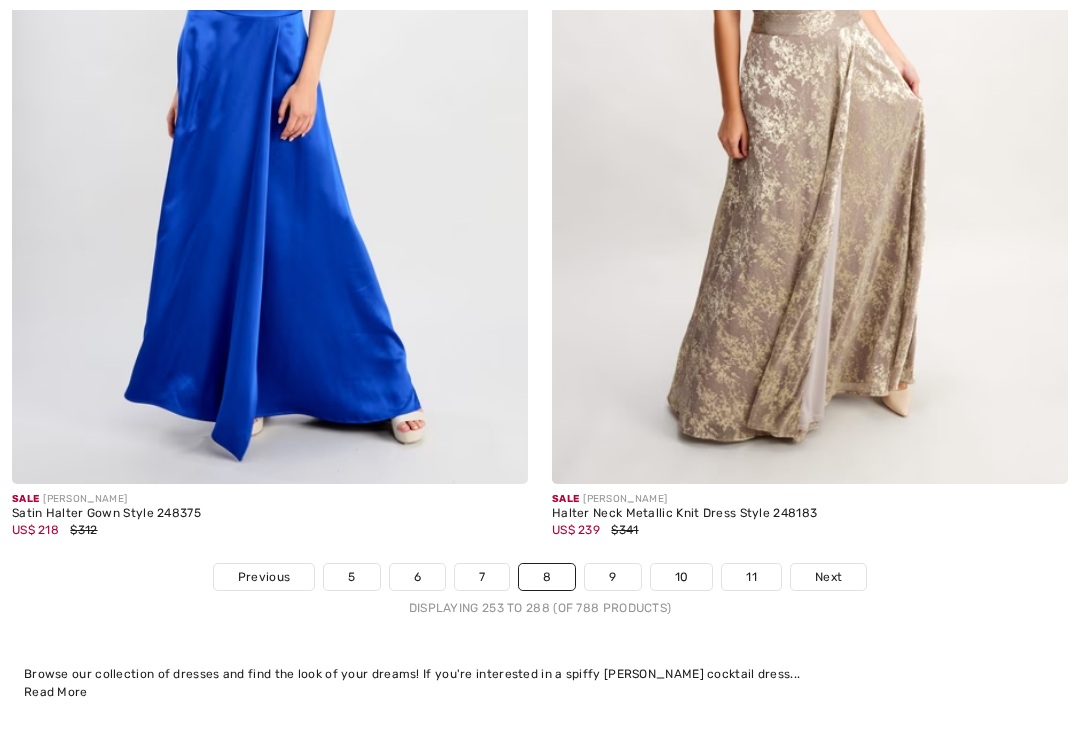 click on "Next" at bounding box center [828, 578] 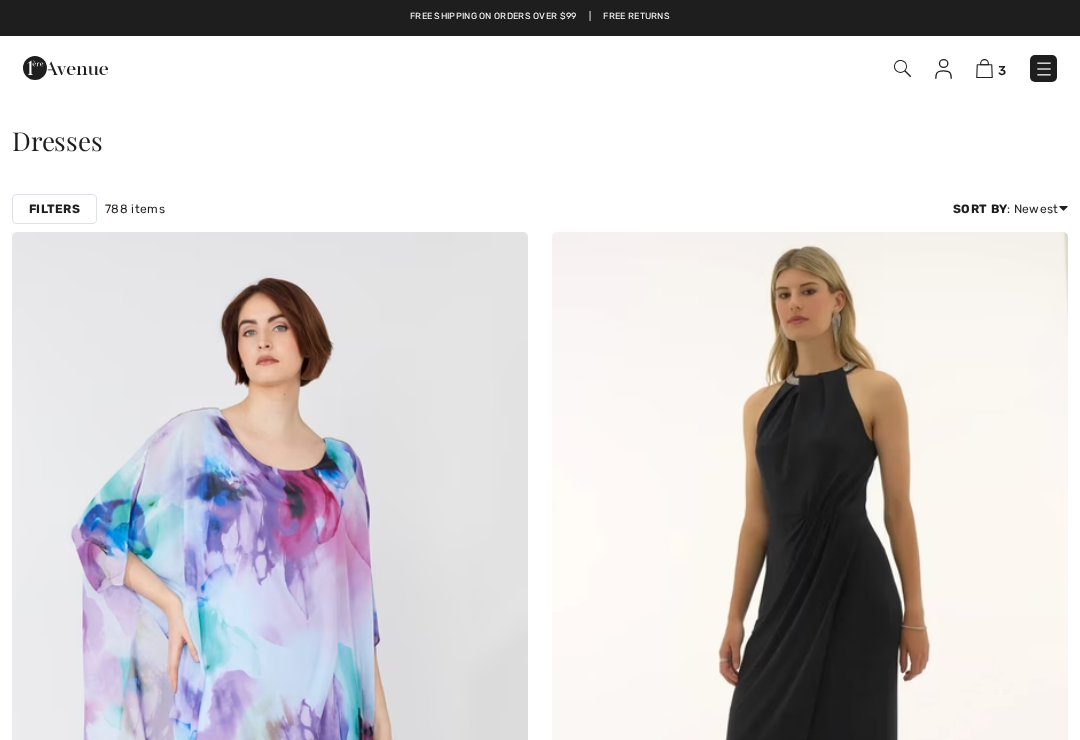 scroll, scrollTop: 0, scrollLeft: 0, axis: both 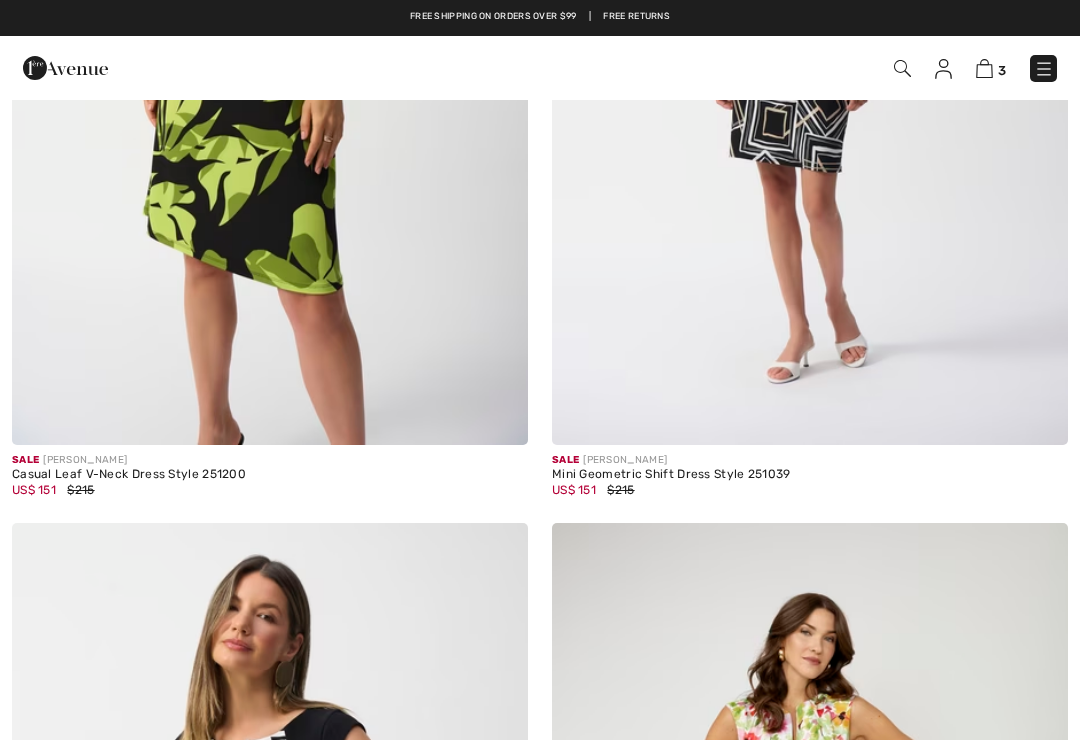 click at bounding box center (270, 58) 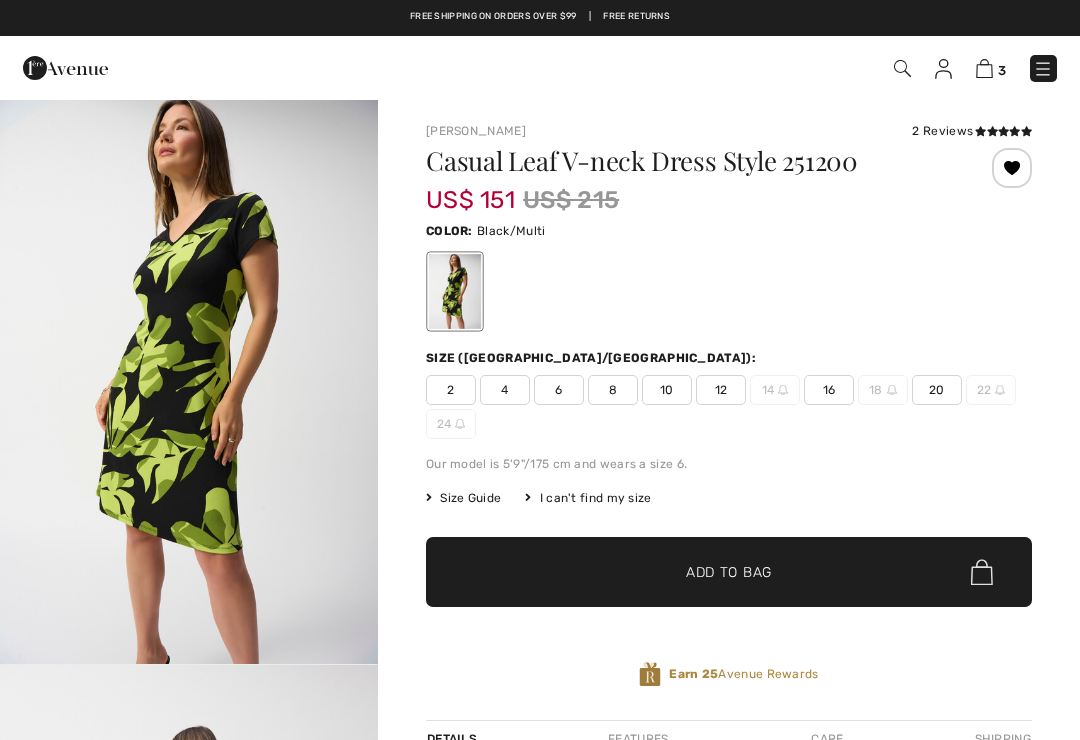 scroll, scrollTop: 0, scrollLeft: 0, axis: both 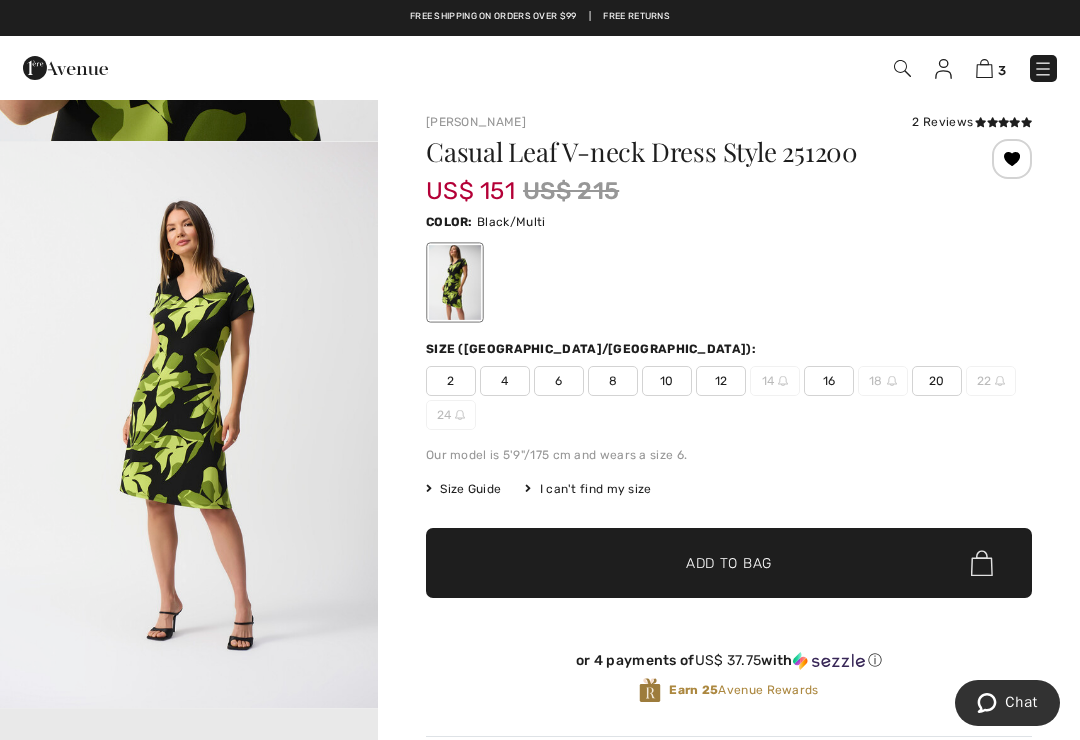 click on "6" at bounding box center (559, 381) 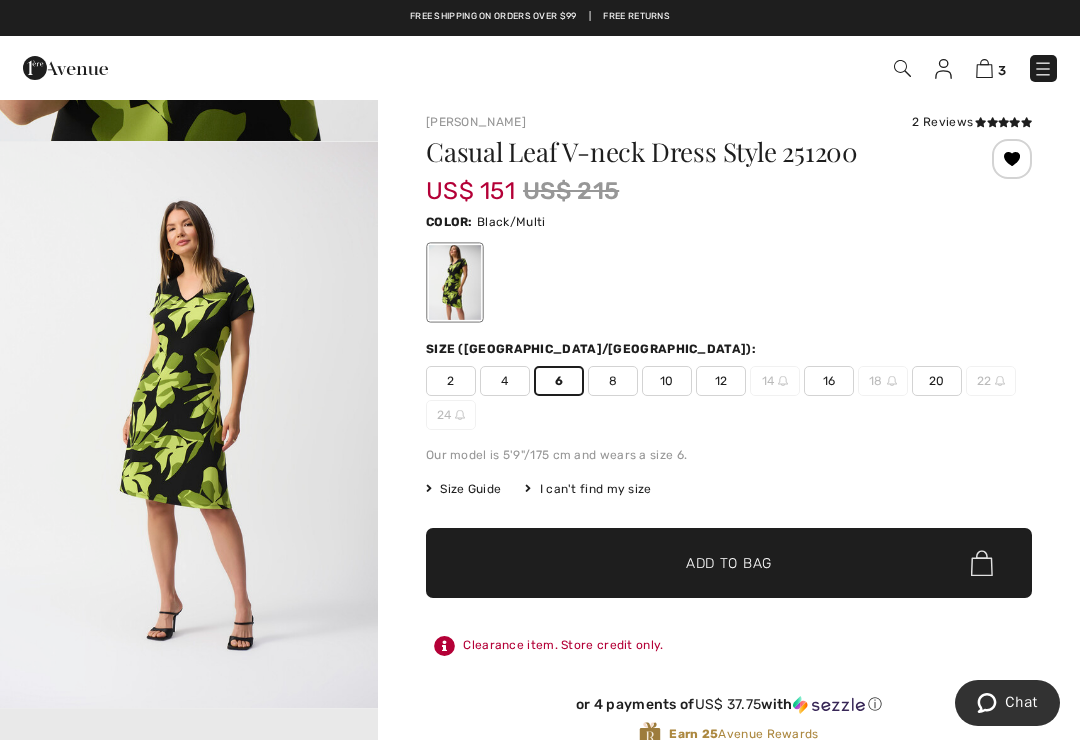 click on "✔ Added to Bag
Add to Bag" at bounding box center [729, 563] 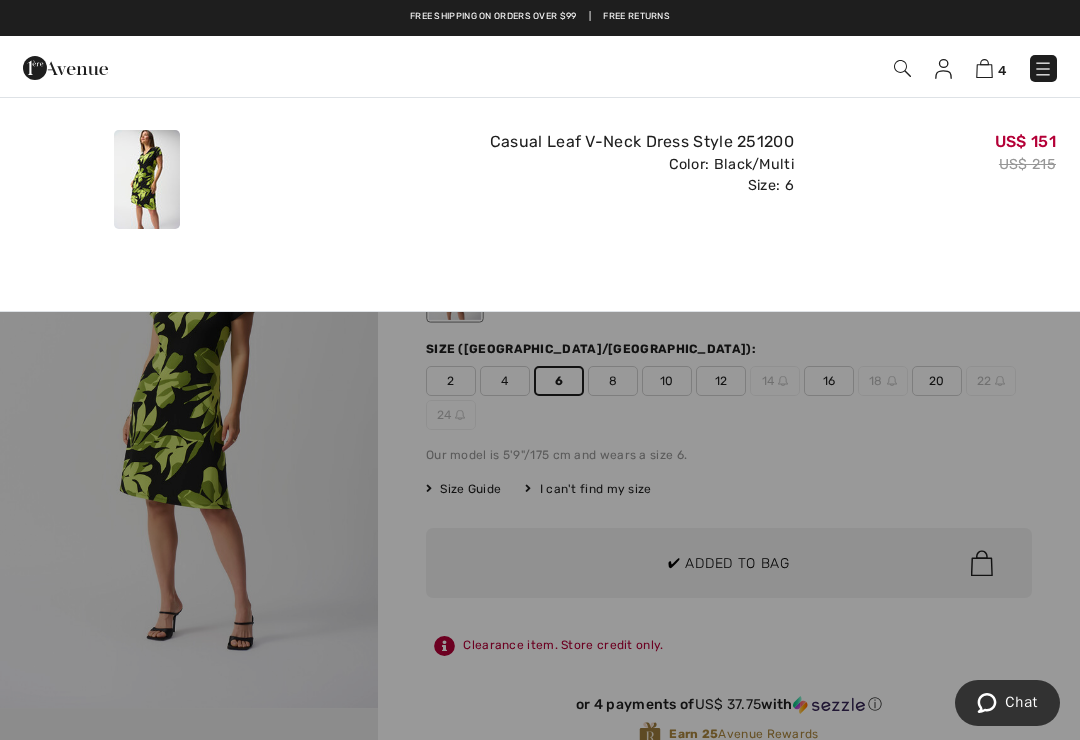 click at bounding box center [147, 179] 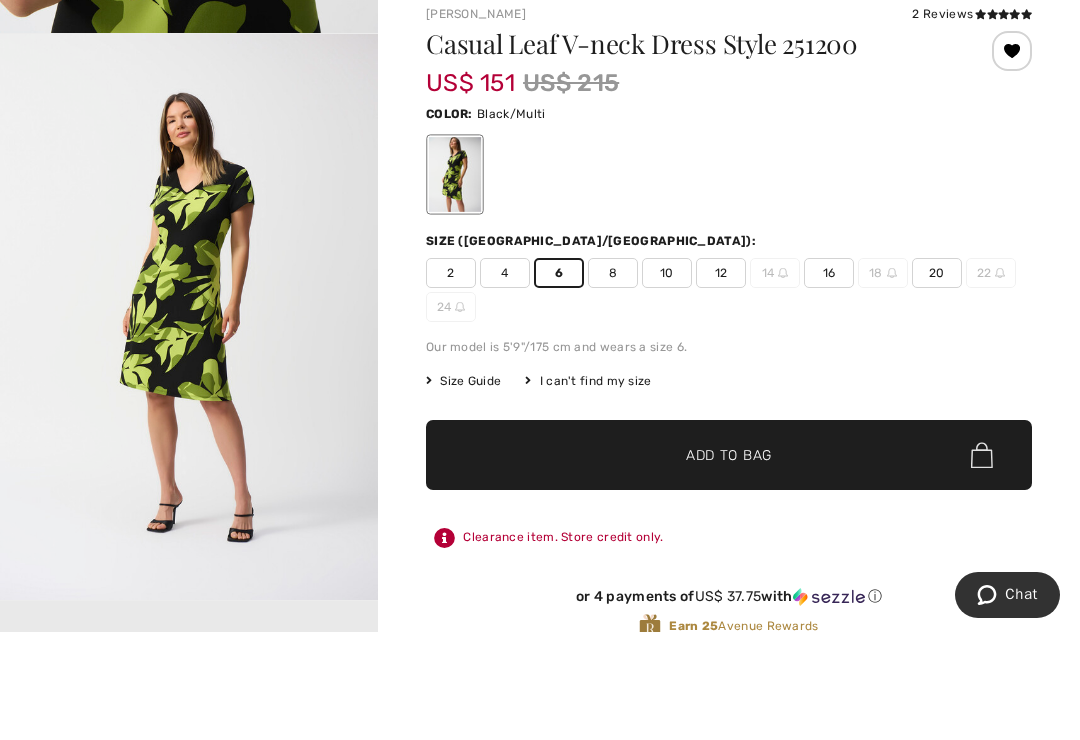 scroll, scrollTop: 251, scrollLeft: 0, axis: vertical 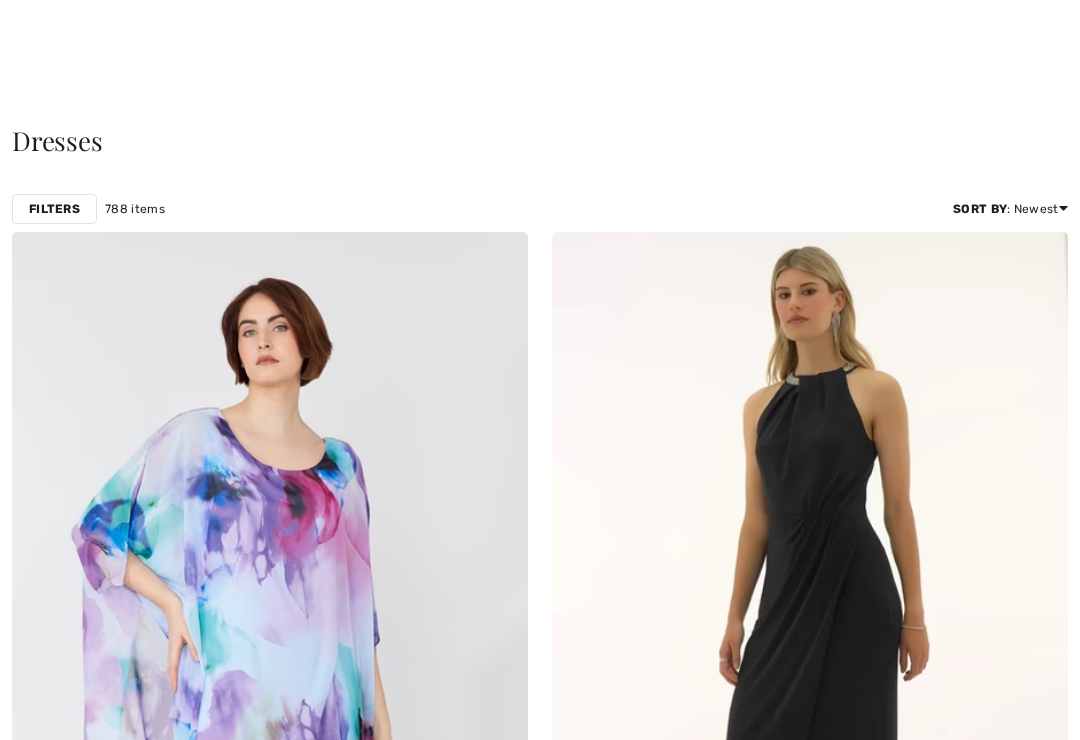 checkbox on "true" 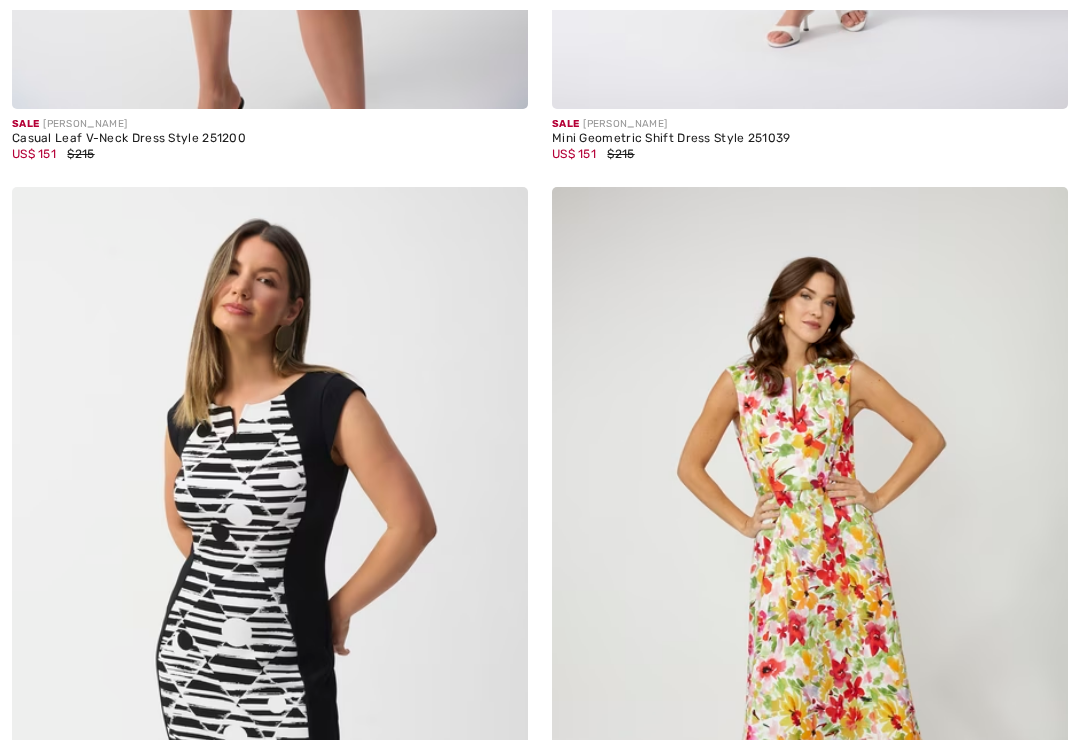 scroll, scrollTop: 0, scrollLeft: 0, axis: both 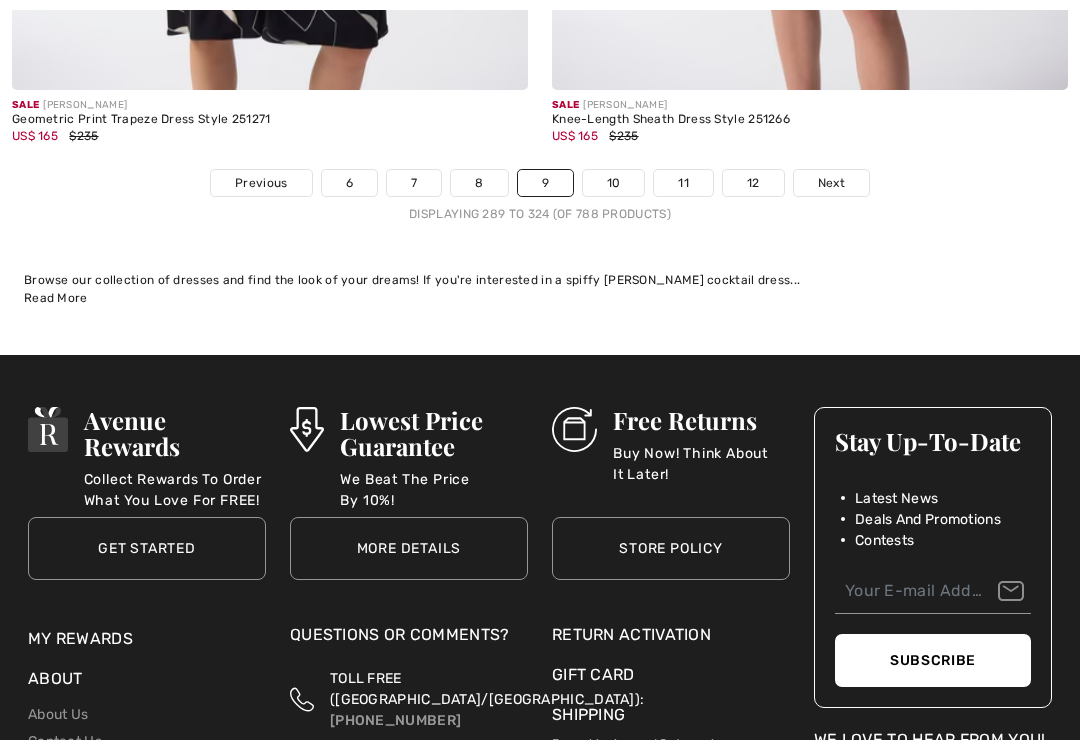 click on "12" at bounding box center (753, 183) 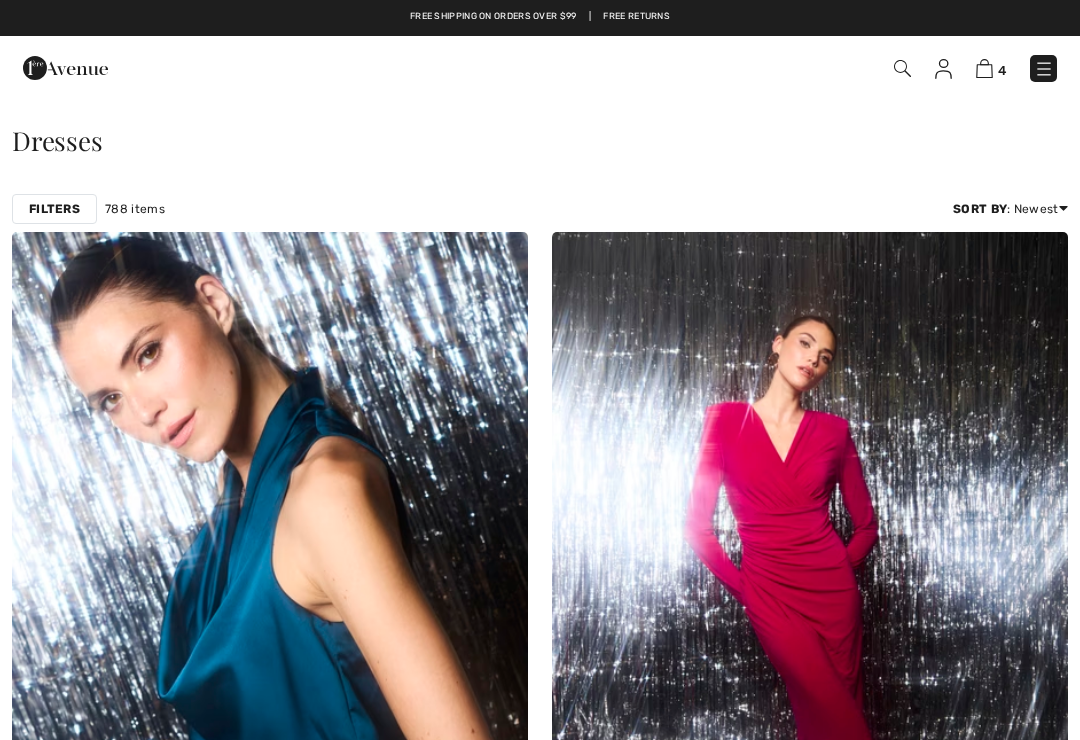 scroll, scrollTop: 235, scrollLeft: 0, axis: vertical 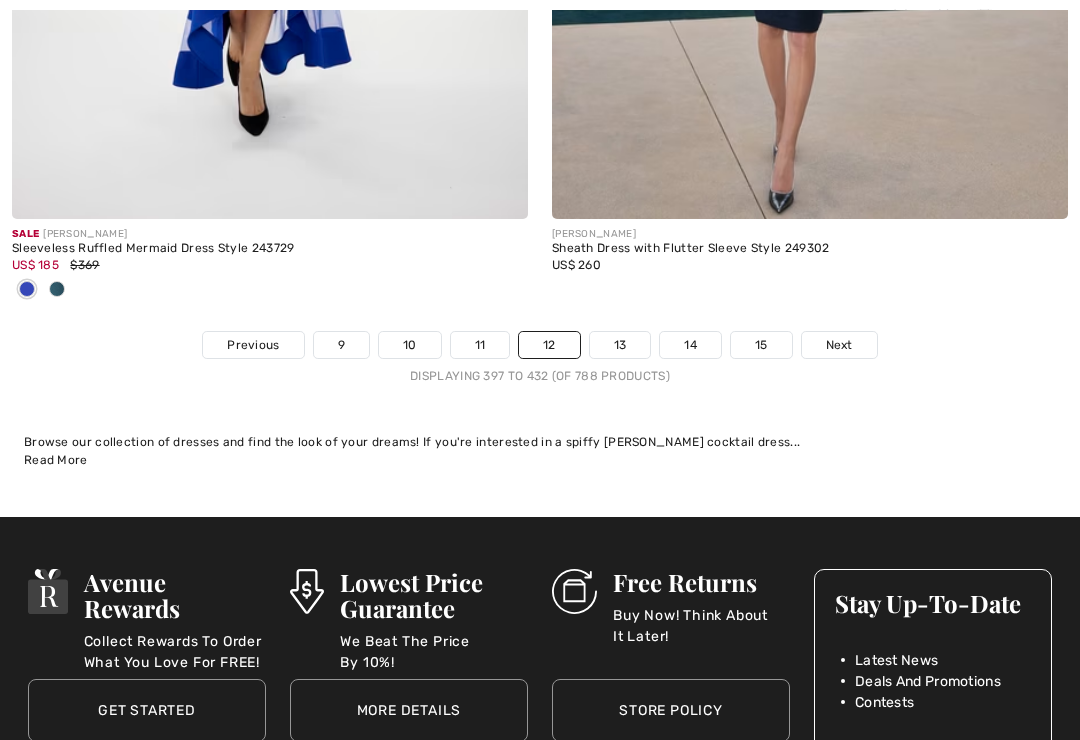 click on "Next" at bounding box center [839, 345] 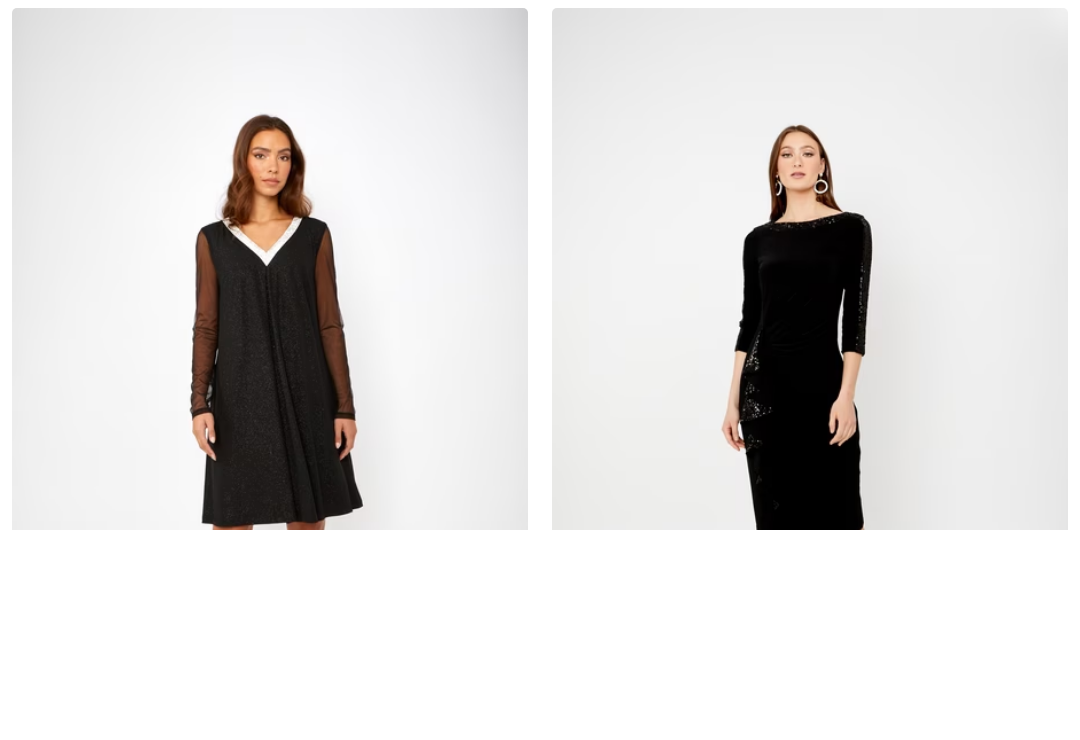 scroll, scrollTop: 0, scrollLeft: 0, axis: both 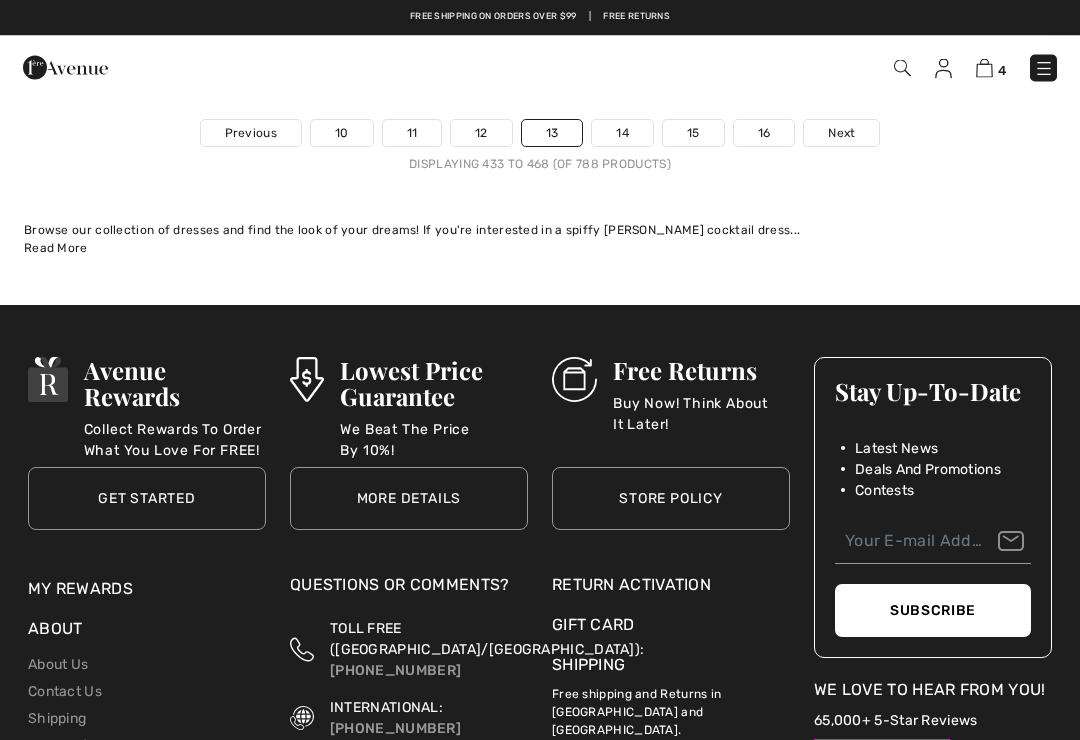 click on "Next" at bounding box center (841, 134) 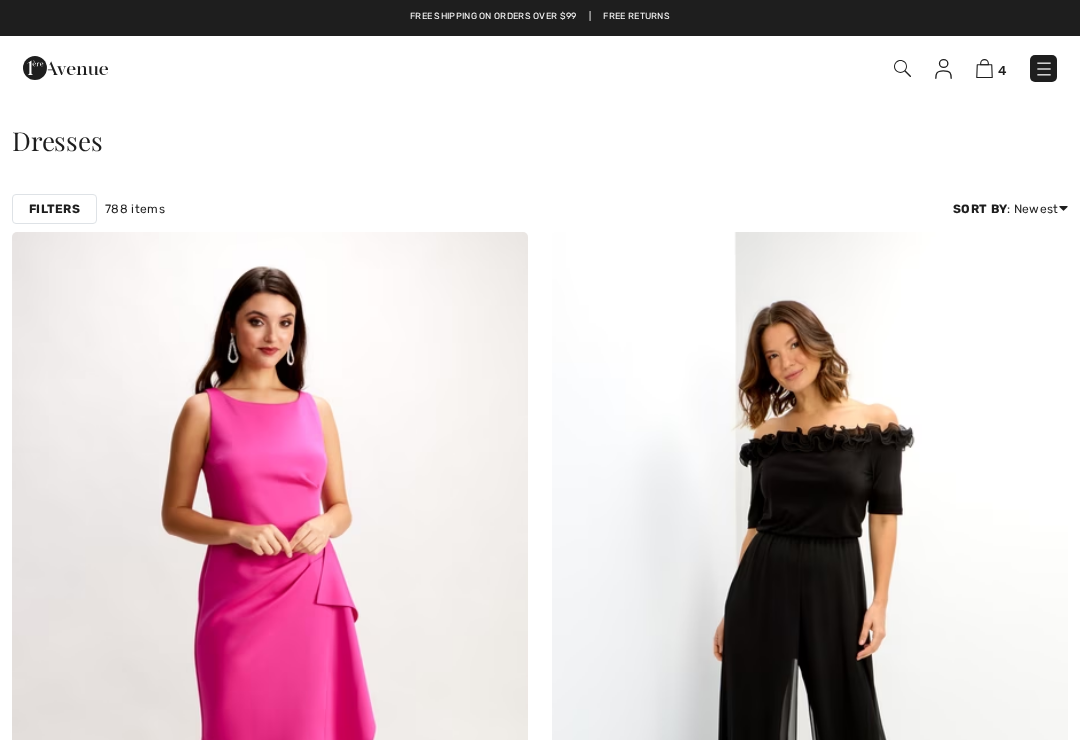 checkbox on "true" 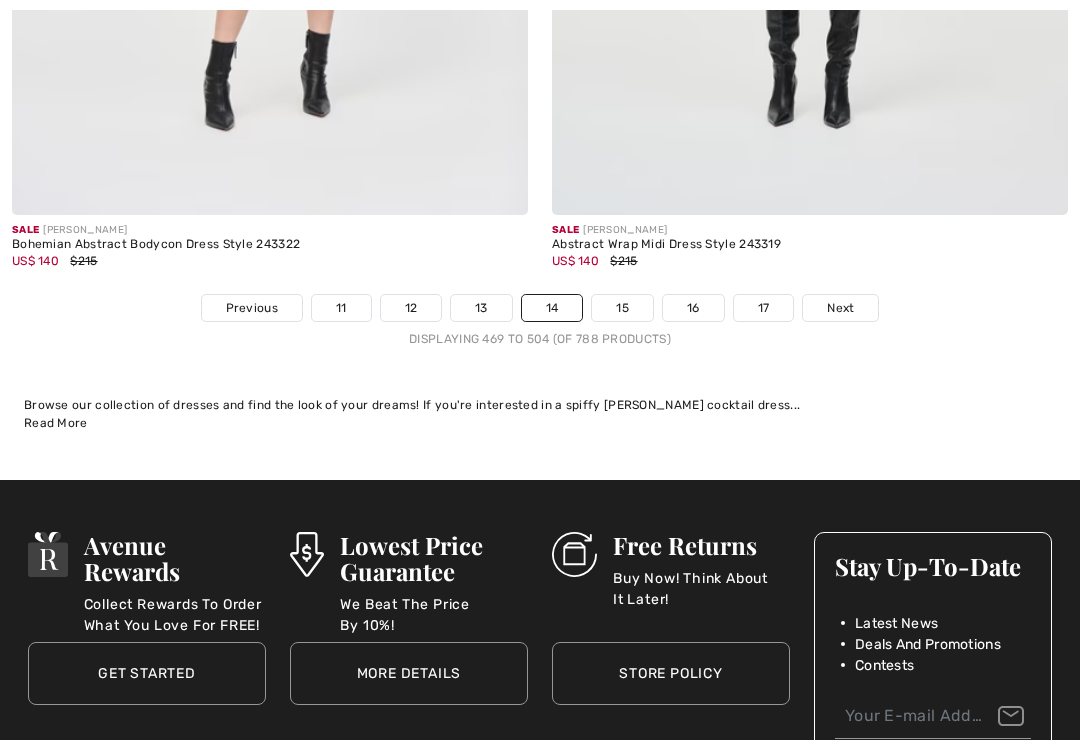 scroll, scrollTop: 15826, scrollLeft: 0, axis: vertical 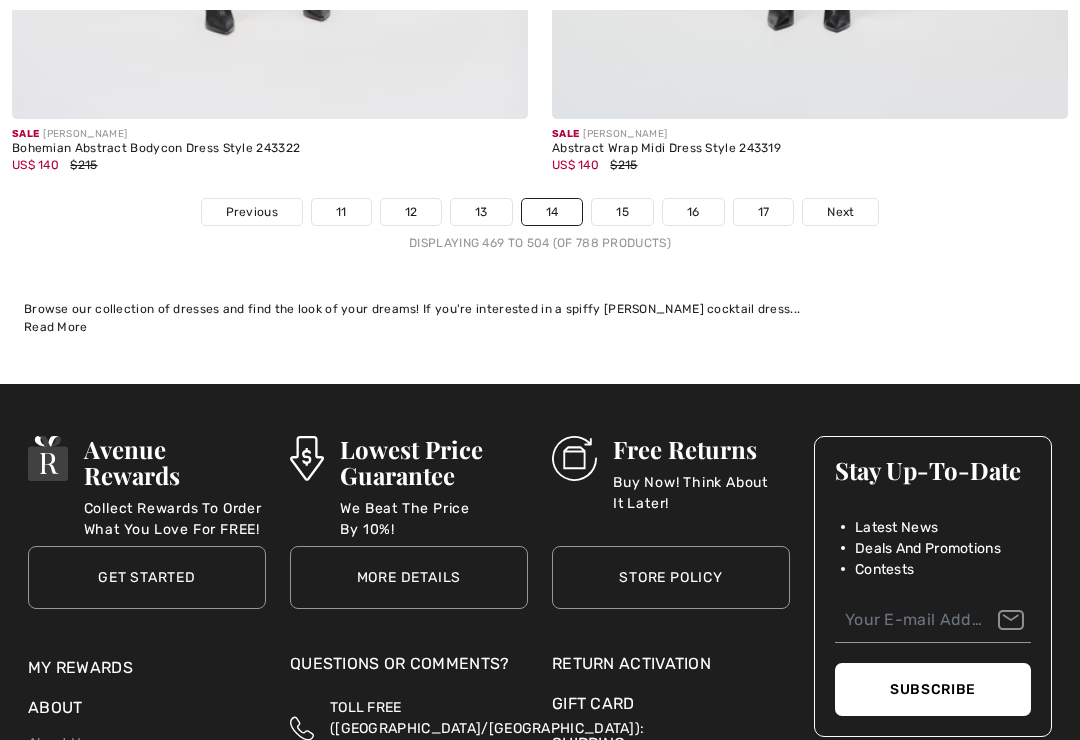 click on "Next" at bounding box center [840, 212] 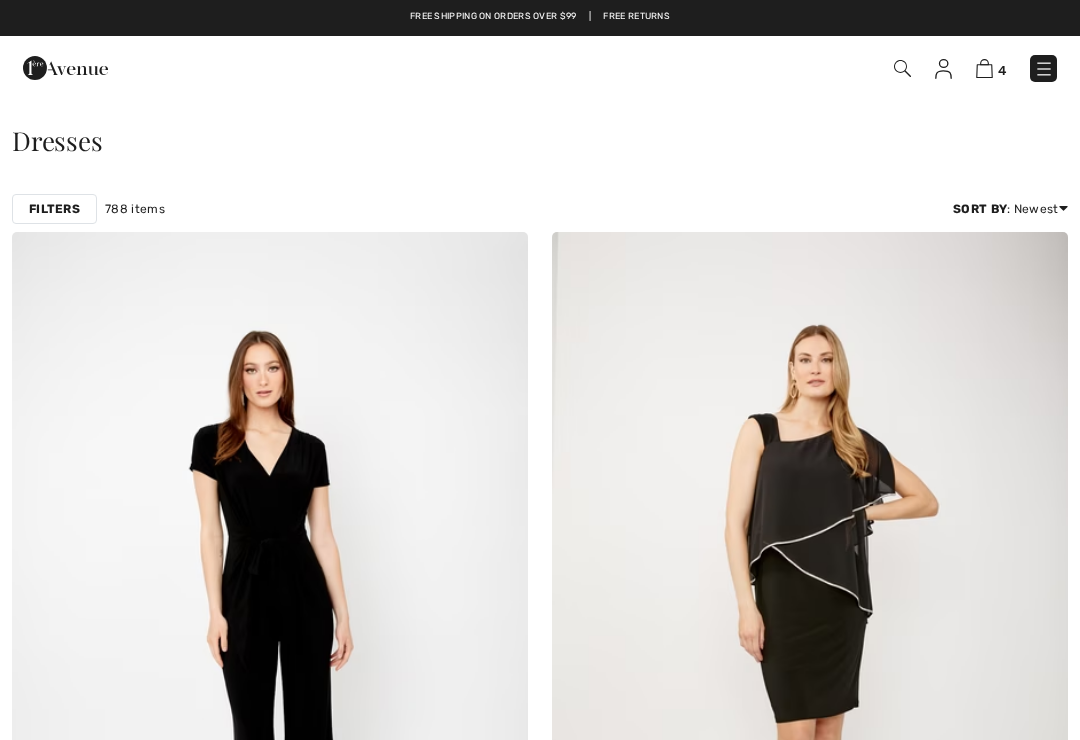 scroll, scrollTop: 0, scrollLeft: 0, axis: both 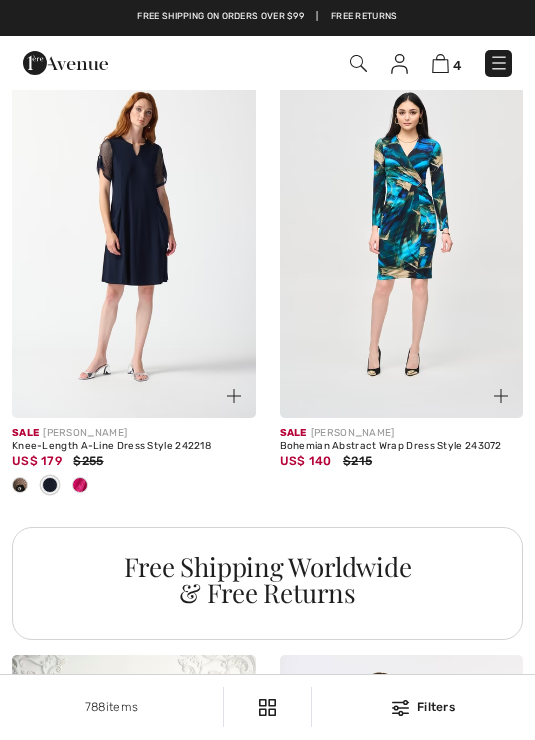 click at bounding box center (134, 234) 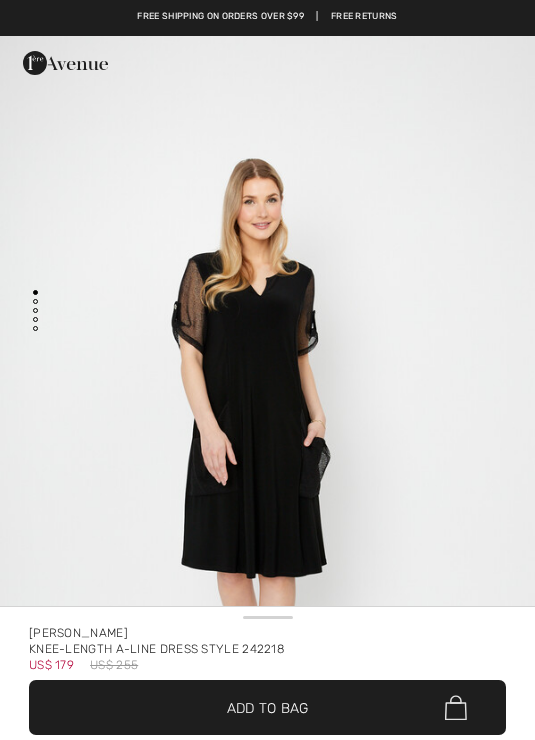 checkbox on "true" 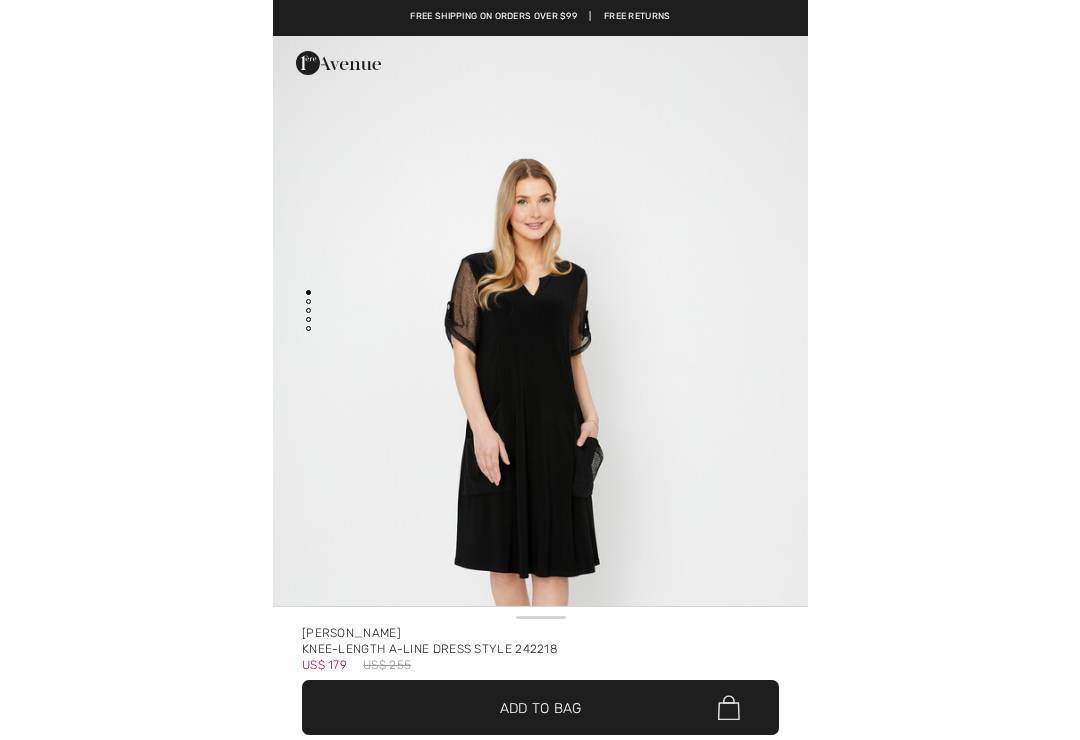 scroll, scrollTop: 0, scrollLeft: 0, axis: both 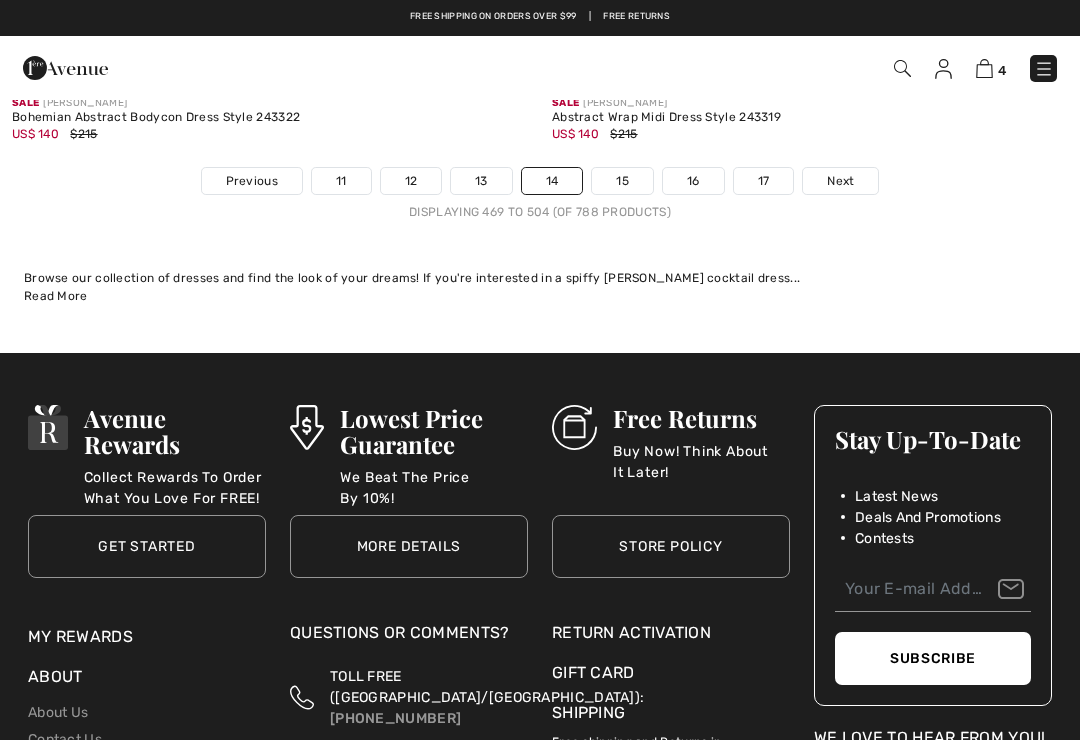 checkbox on "true" 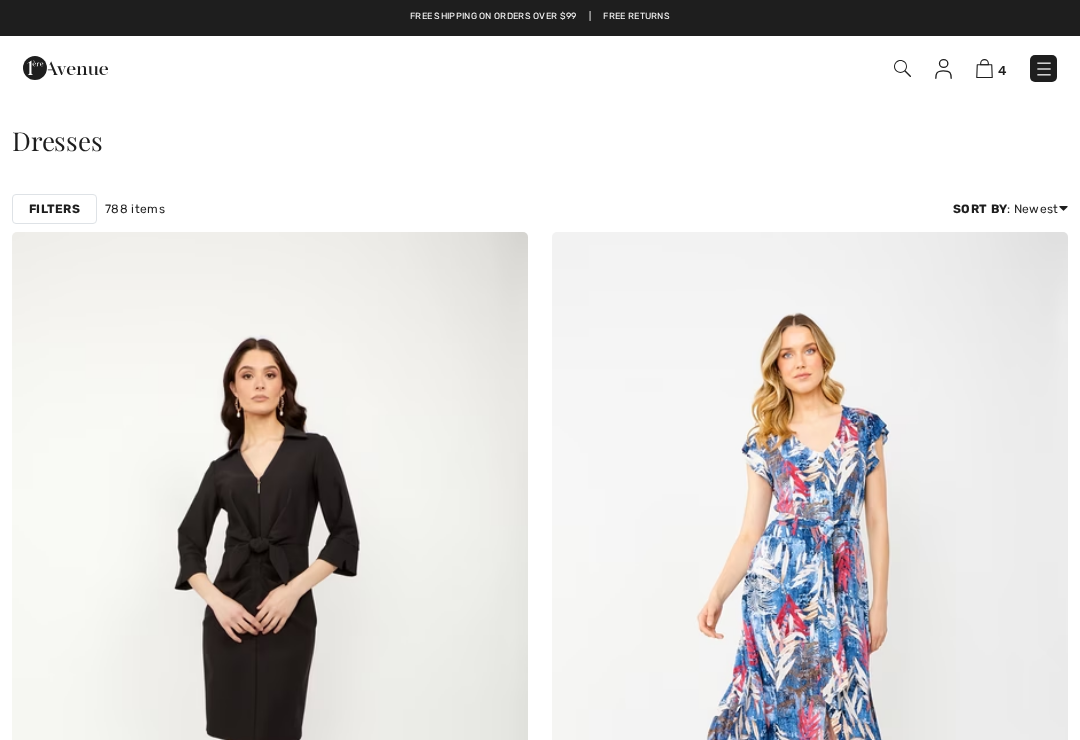 scroll, scrollTop: 0, scrollLeft: 0, axis: both 